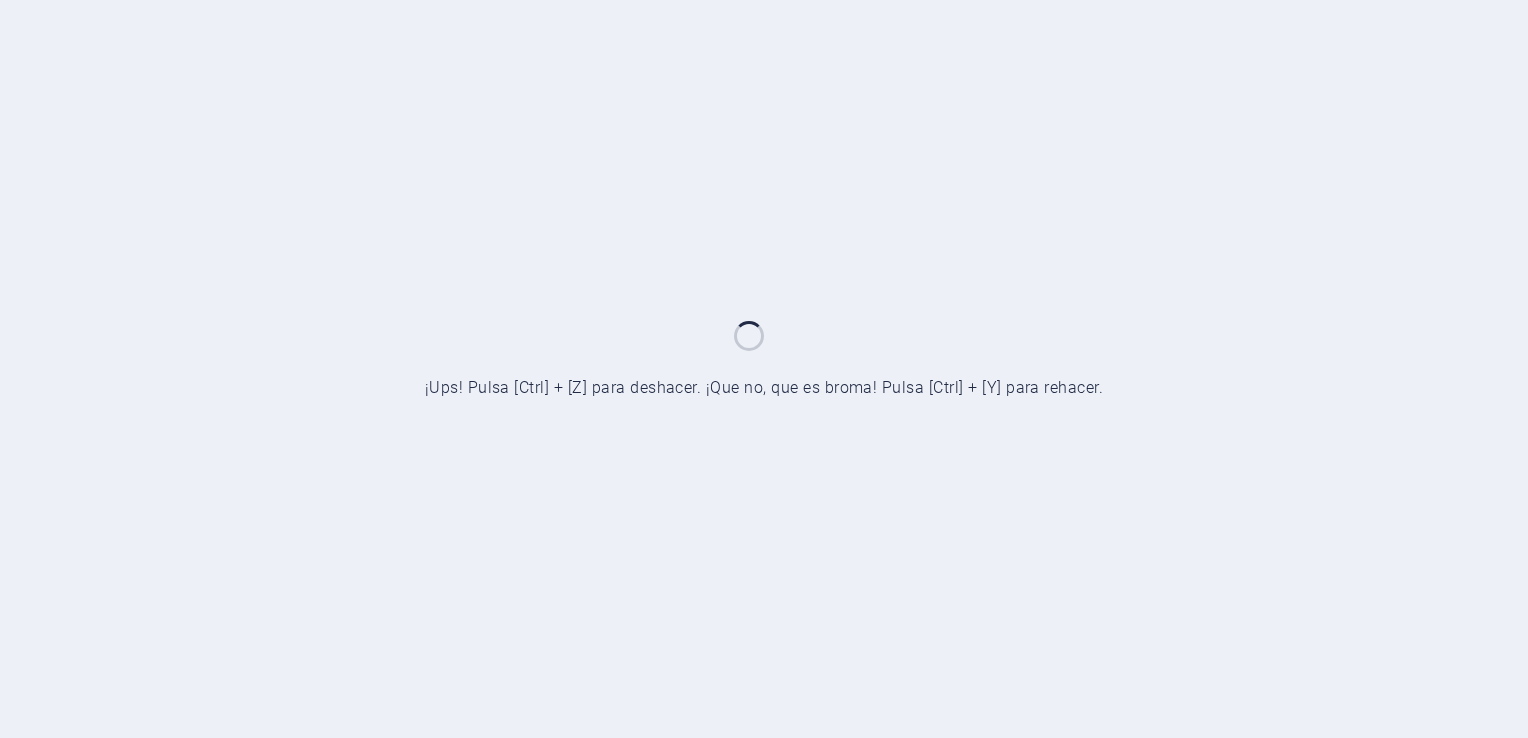 scroll, scrollTop: 0, scrollLeft: 0, axis: both 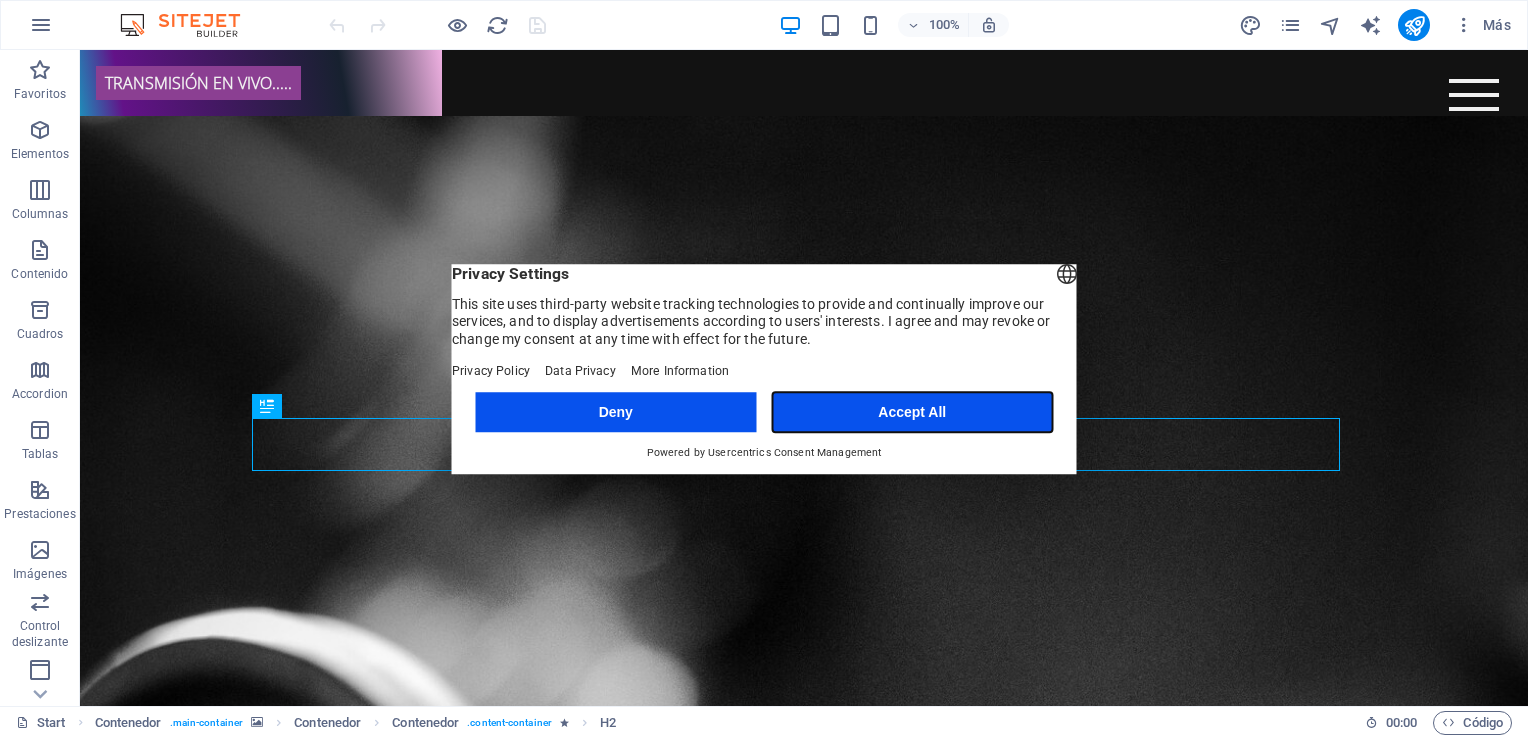 click on "Accept All" at bounding box center [912, 412] 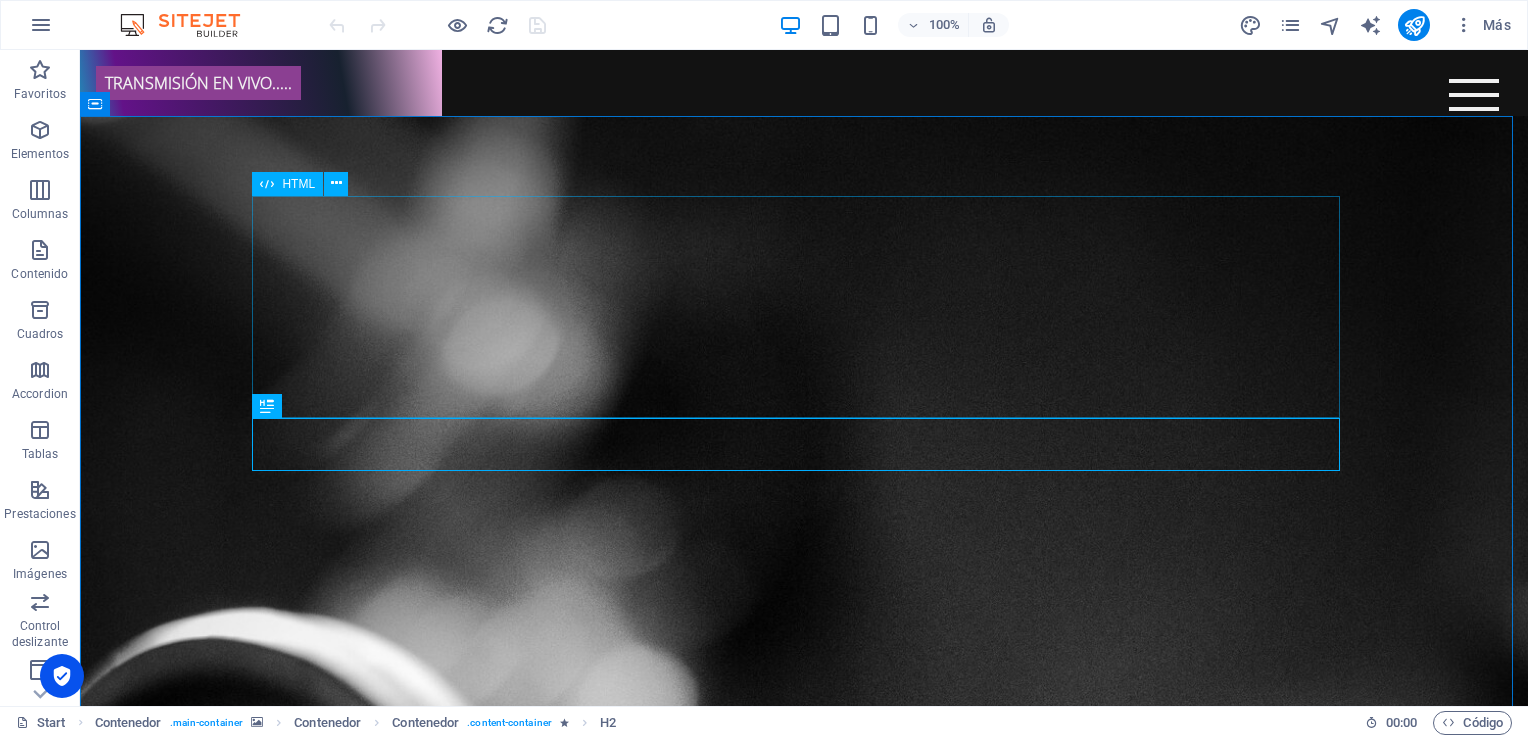 click on "HTML" at bounding box center [298, 184] 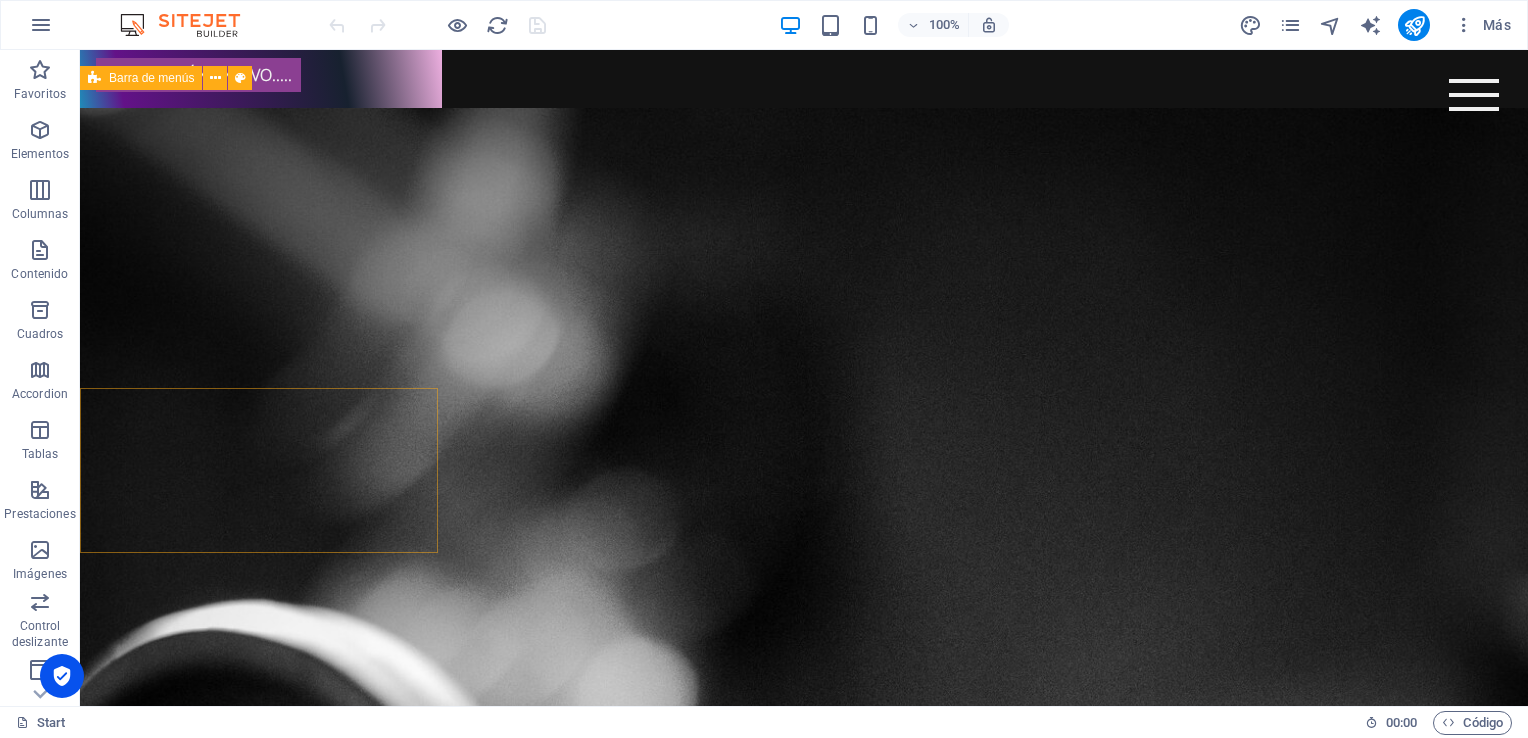 scroll, scrollTop: 0, scrollLeft: 0, axis: both 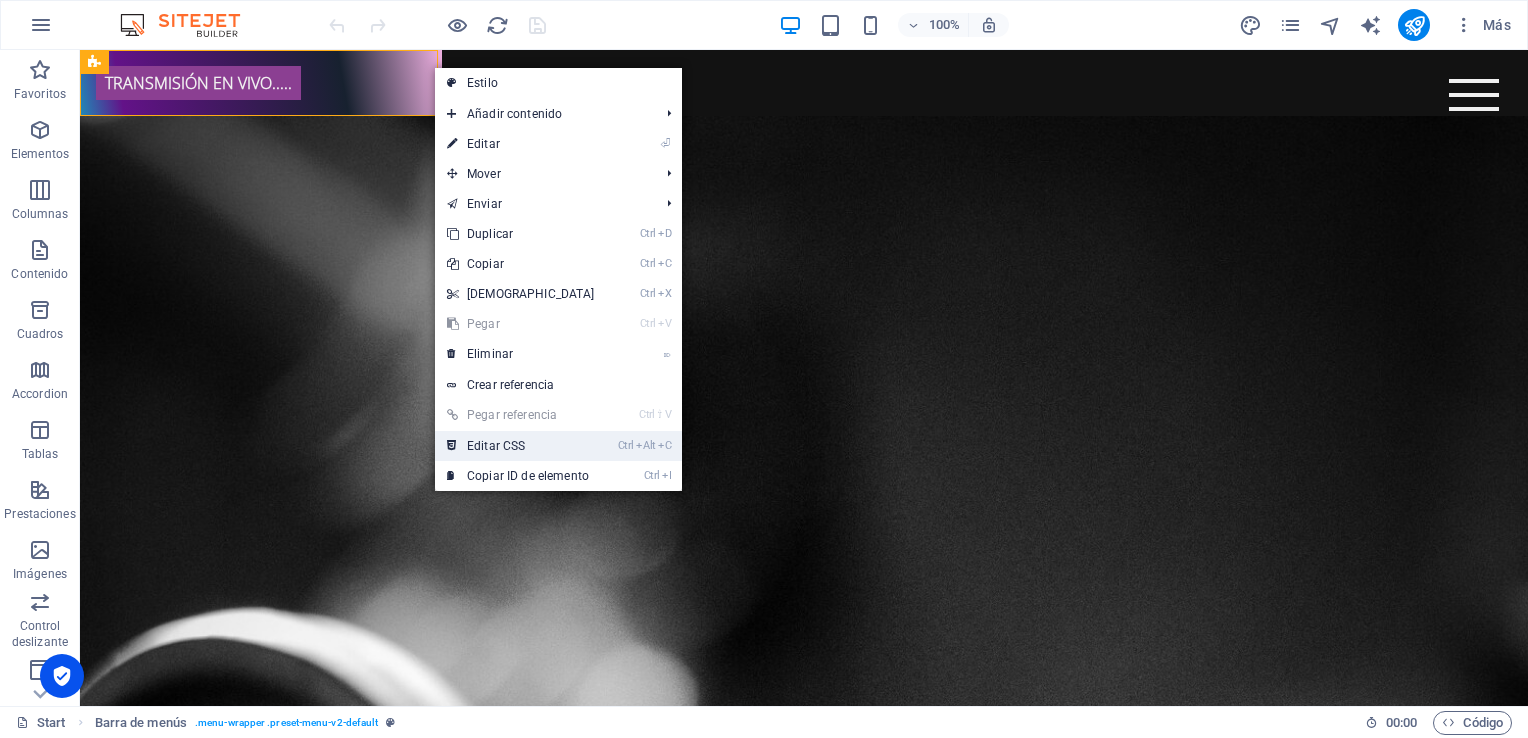 click on "Ctrl Alt C  Editar CSS" at bounding box center [521, 446] 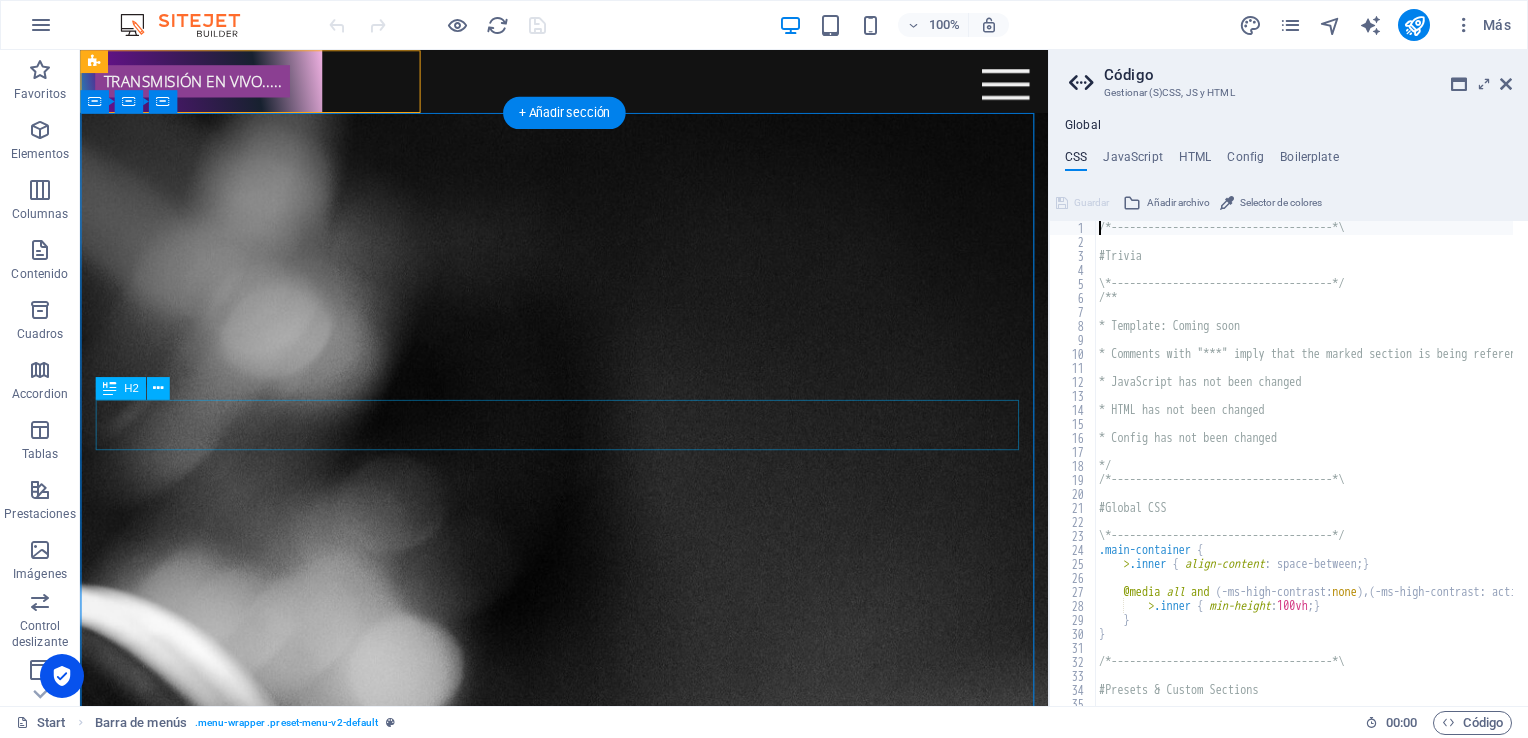 type on "@include menu-v2(" 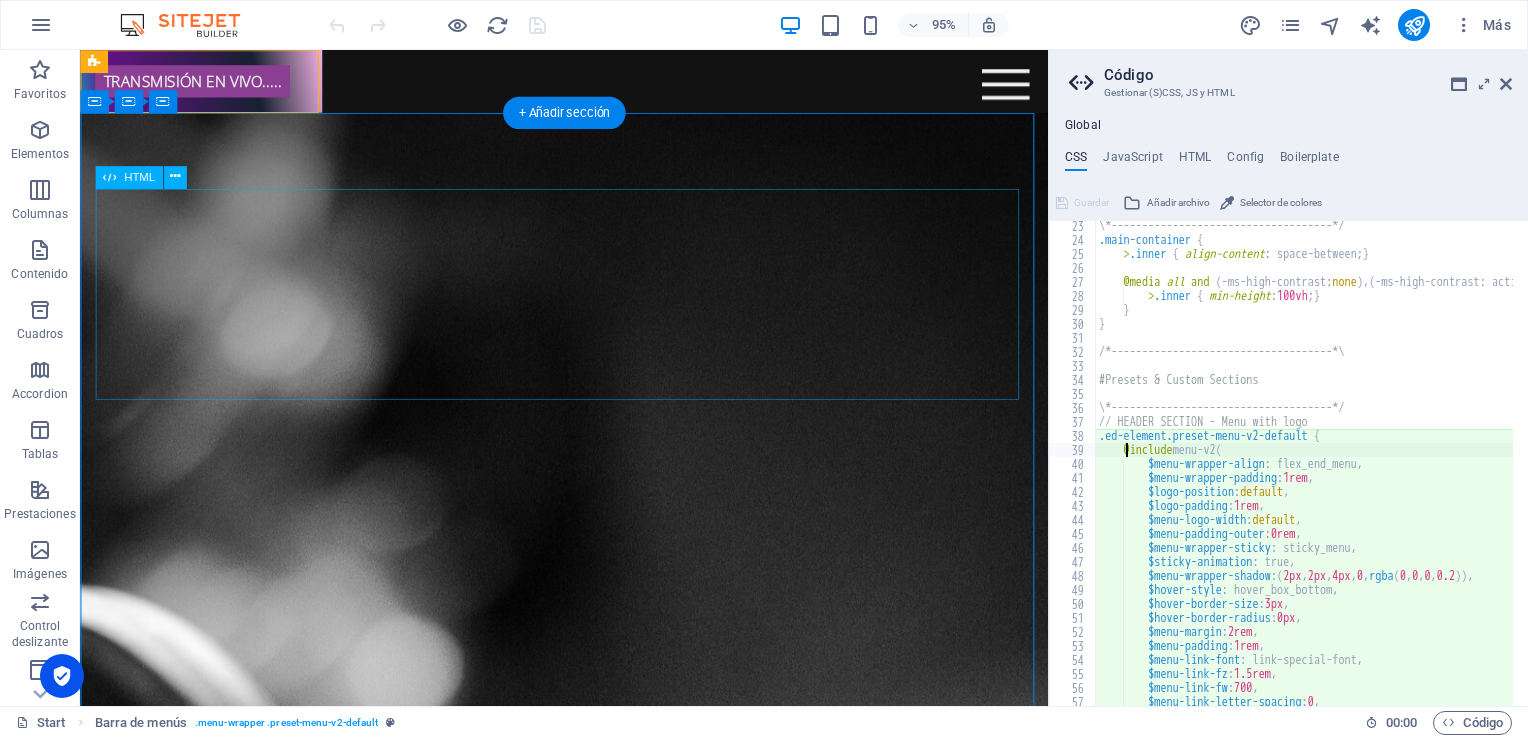 scroll, scrollTop: 310, scrollLeft: 0, axis: vertical 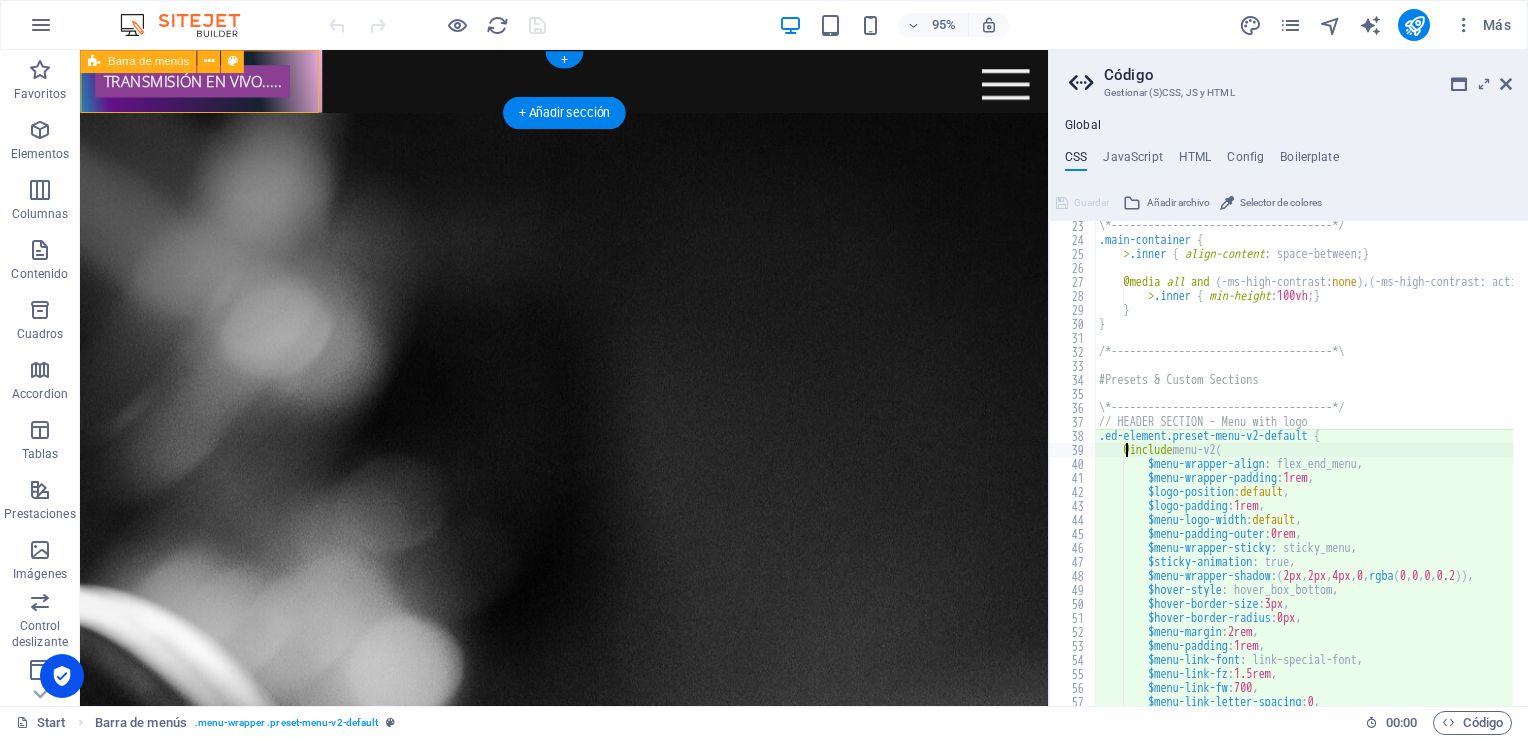 click on "TRANSMISIÓN EN VIVO..... INICIO NTC RADIO Contáctanos" at bounding box center [207, 83] 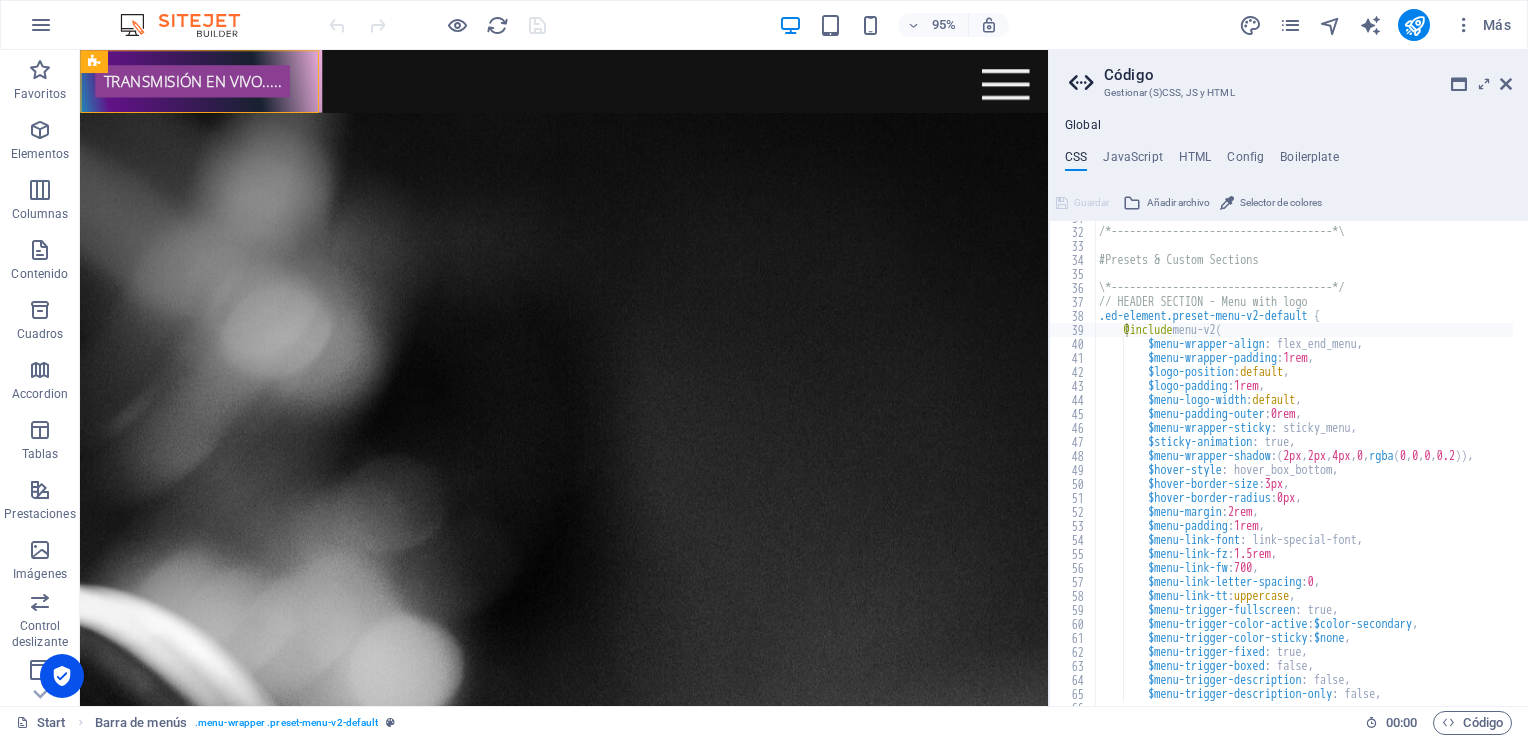 scroll, scrollTop: 490, scrollLeft: 0, axis: vertical 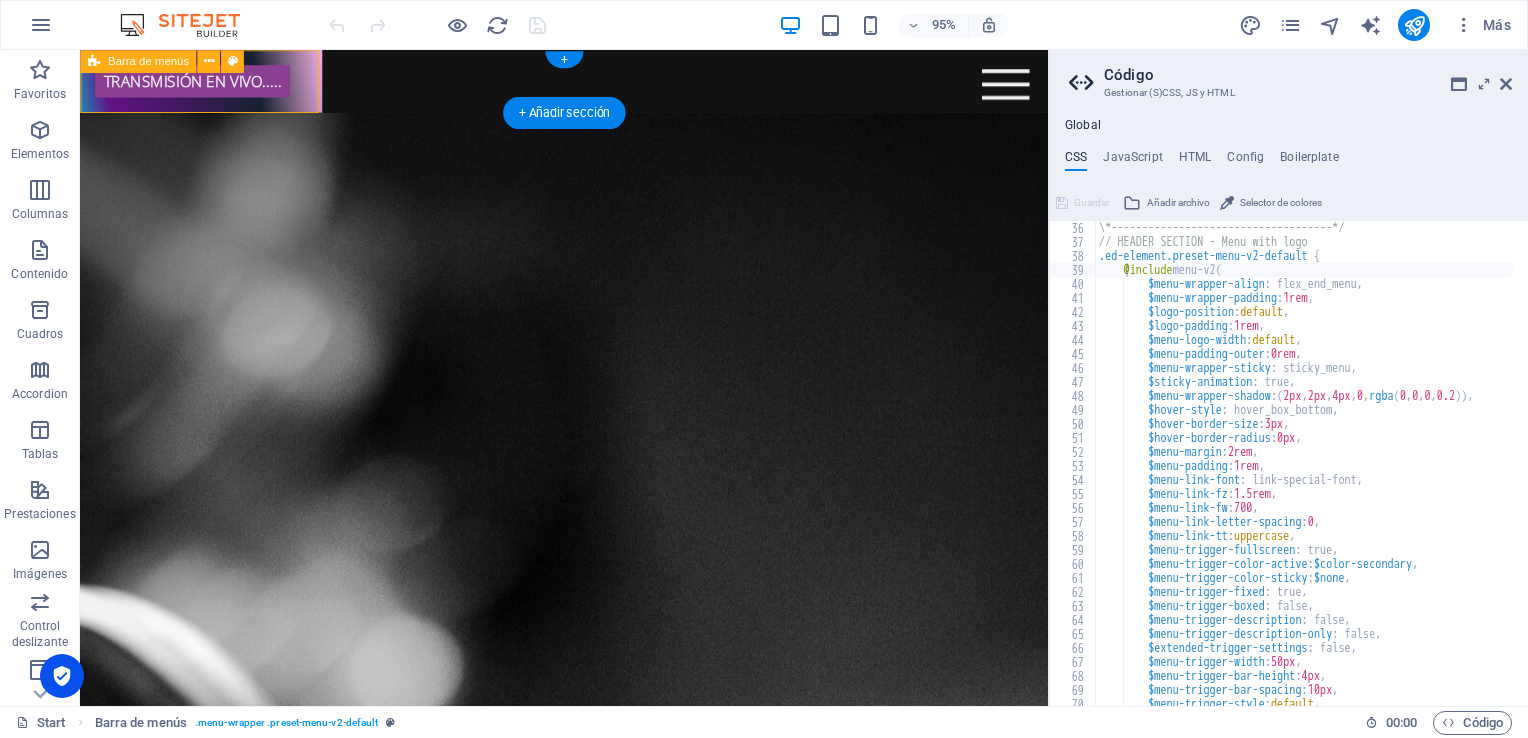 click on "TRANSMISIÓN EN VIVO..... INICIO NTC RADIO Contáctanos" at bounding box center [207, 83] 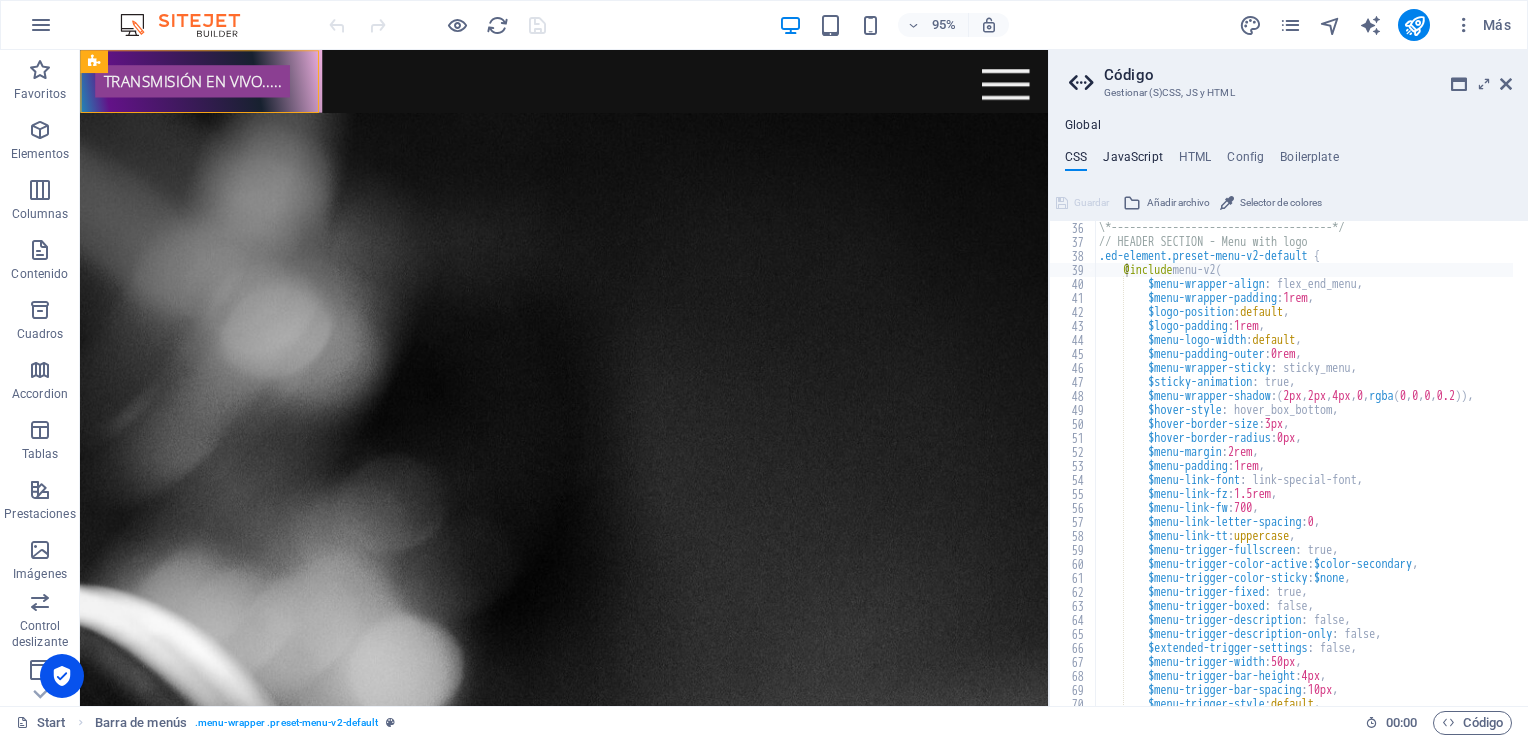 click on "JavaScript" at bounding box center [1132, 161] 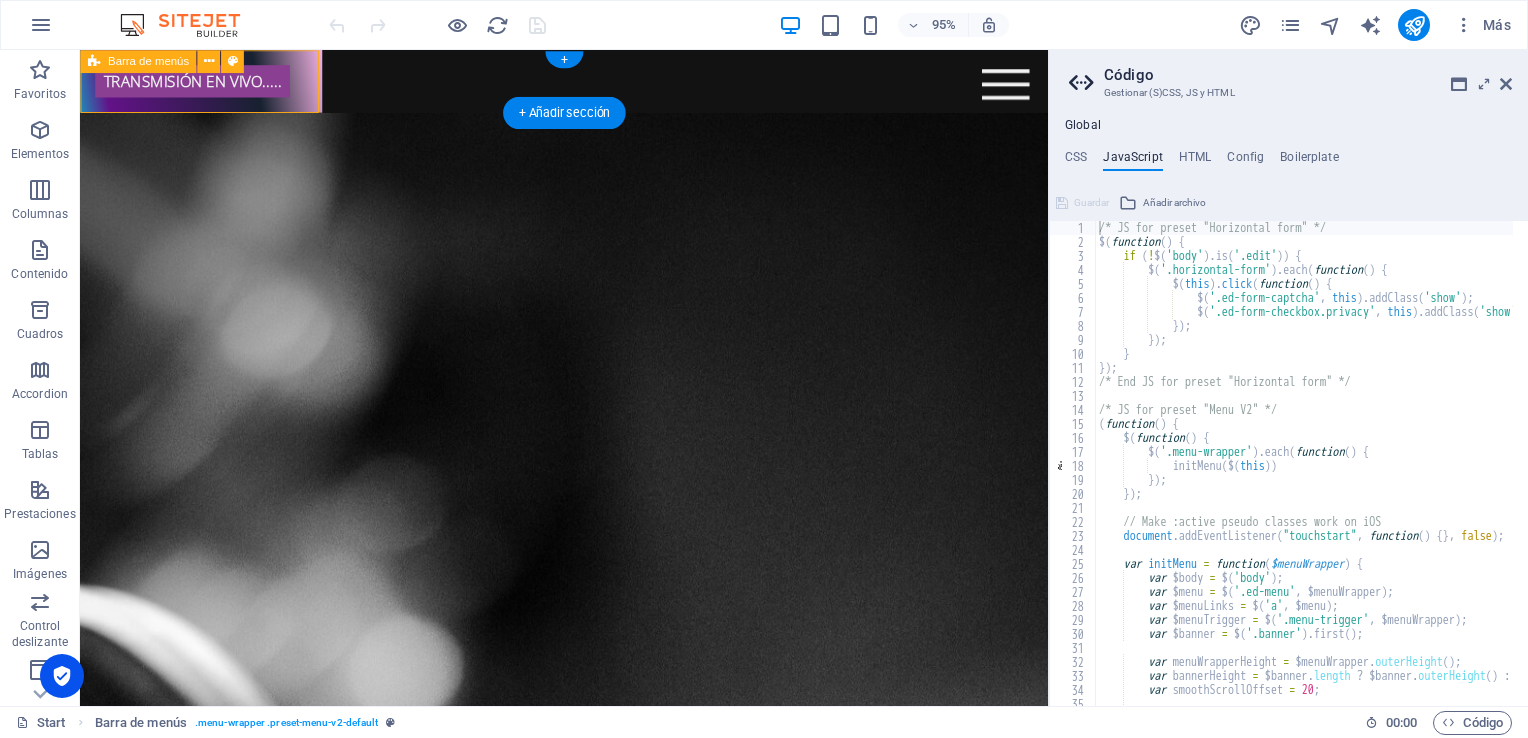 click on "TRANSMISIÓN EN VIVO..... INICIO NTC RADIO Contáctanos" at bounding box center [207, 83] 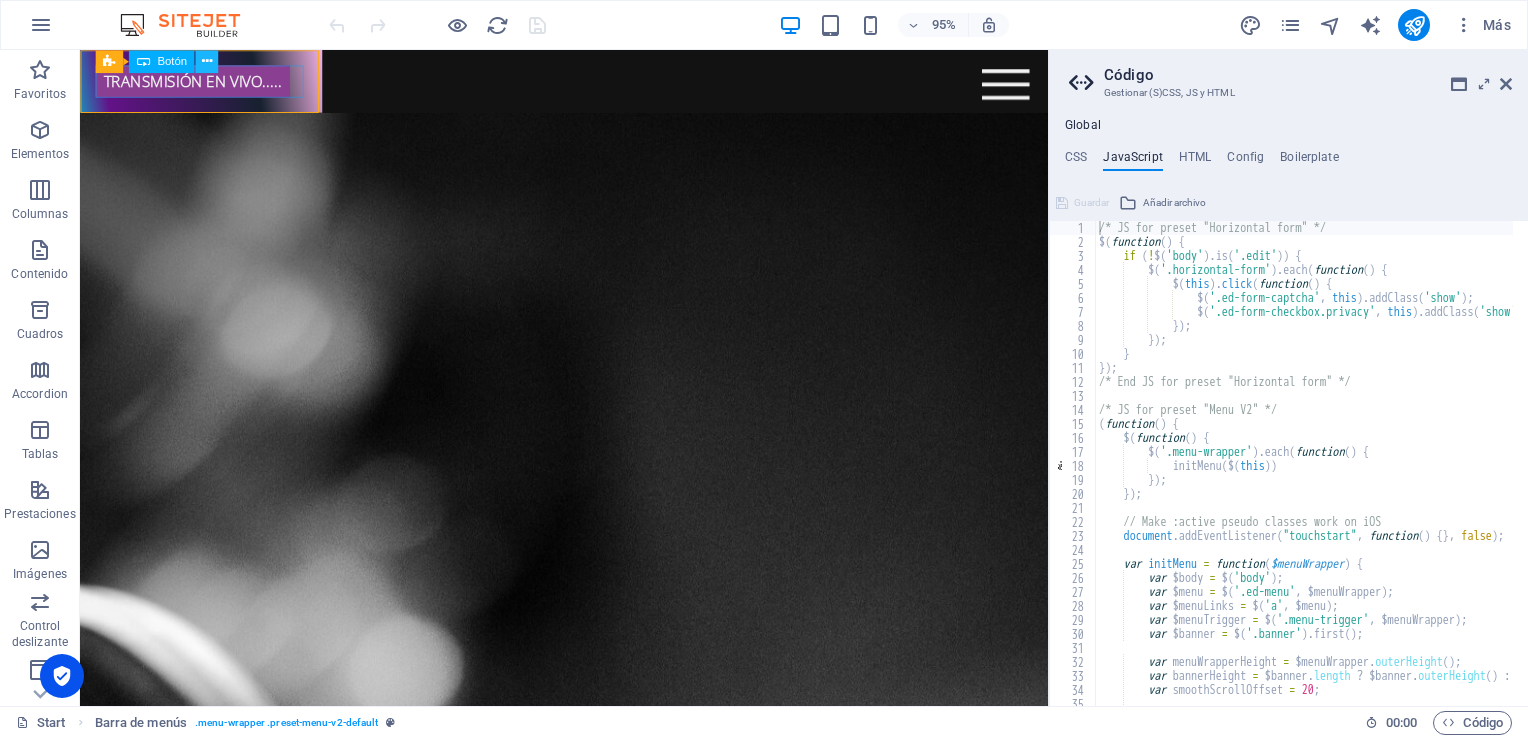 click at bounding box center (206, 61) 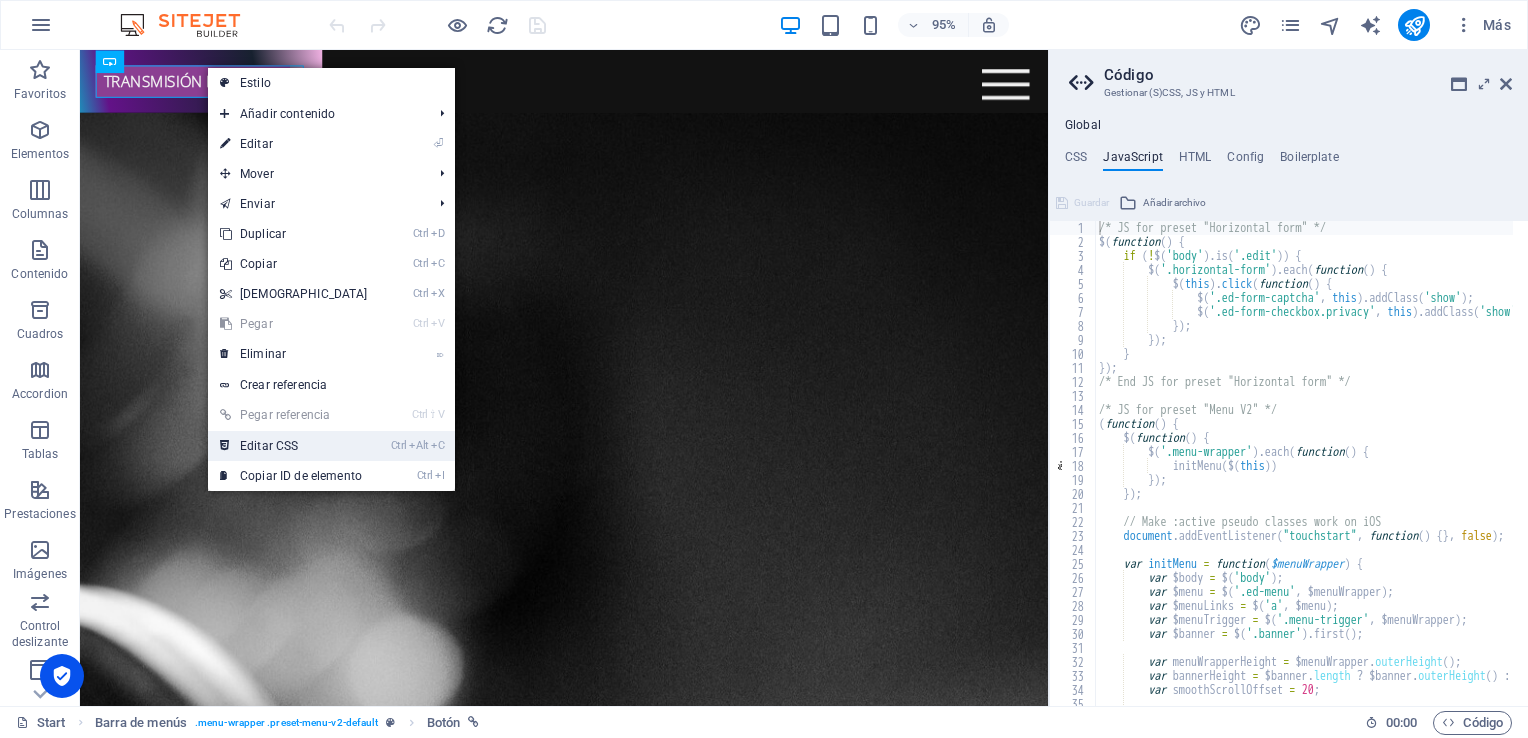 click on "Ctrl Alt C  Editar CSS" at bounding box center (294, 446) 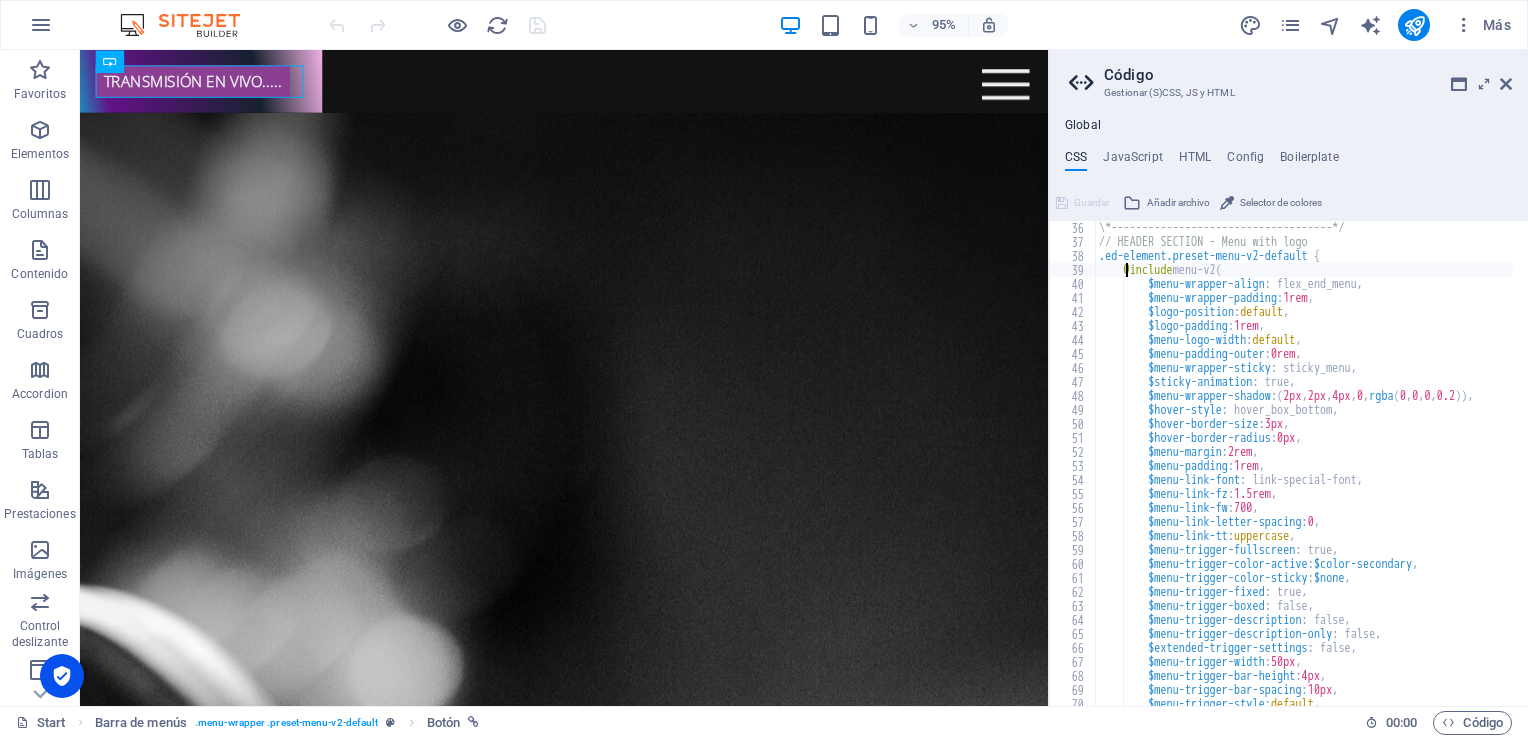 scroll, scrollTop: 550, scrollLeft: 0, axis: vertical 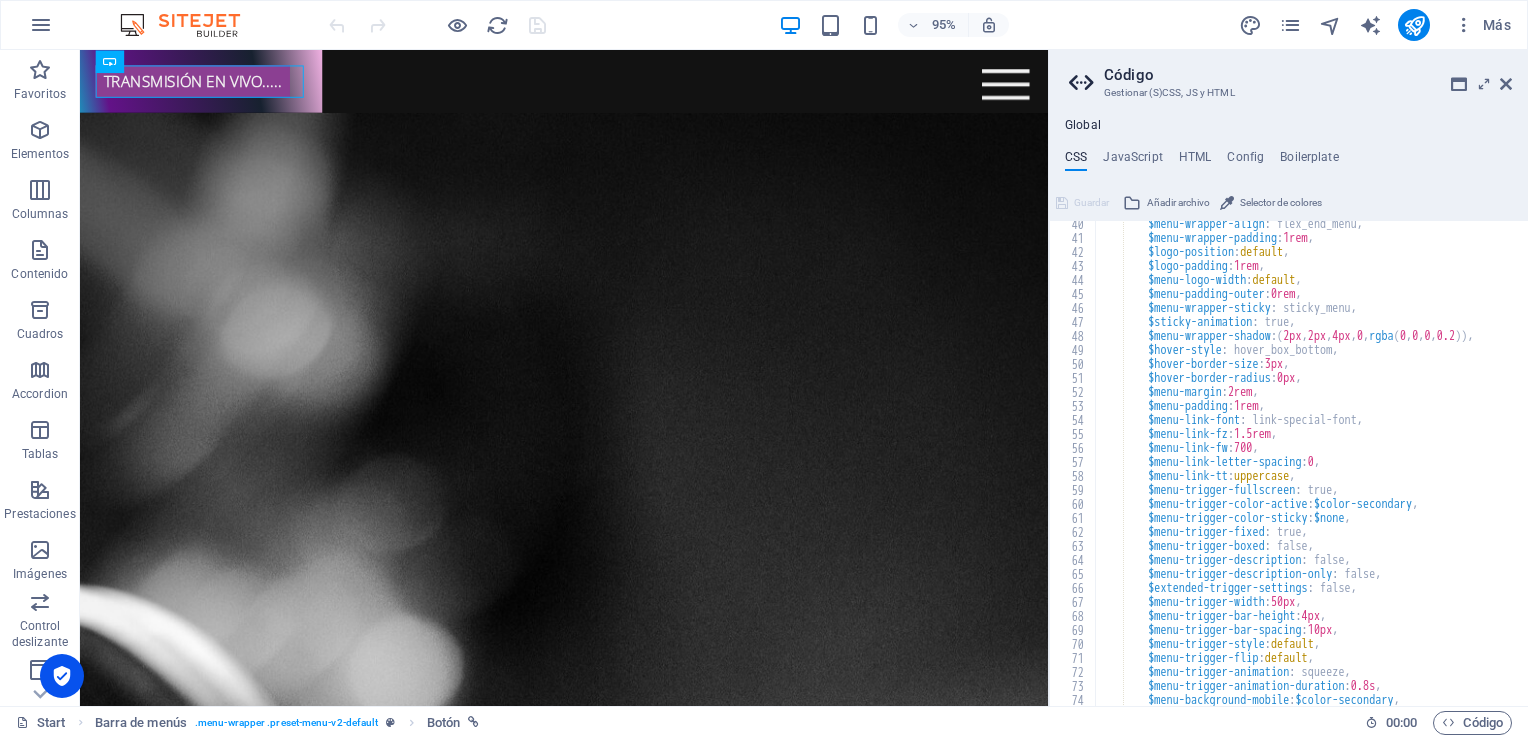 click on "$menu-wrapper-align : flex_end_menu,            $menu-wrapper-padding :  1rem ,            $logo-position :  default ,            $logo-padding :  1rem ,            $menu-logo-width :  default ,            $menu-padding-outer :  0rem ,            $menu-wrapper-sticky : sticky_menu,            $sticky-animation : true,            $menu-wrapper-shadow :  ( 2px ,  2px ,  4px ,  0 ,  rgba ( 0 ,  0 ,  0 ,  0.2 )) ,            $hover-style : hover_box_bottom,            $hover-border-size :  3px ,            $hover-border-radius :  0px ,            $menu-margin :  2rem ,            $menu-padding :  1rem ,            $menu-link-font : link-special-font,            $menu-link-fz :  1.5rem ,            $menu-link-fw :  700 ,            $menu-link-letter-spacing :  0 ,            $menu-link-tt :  uppercase ,            $menu-trigger-fullscreen : true,            $menu-trigger-color-active :  $color-secondary ,            $menu-trigger-color-sticky :  $none ,            $menu-trigger-fixed : true," at bounding box center [1395, 466] 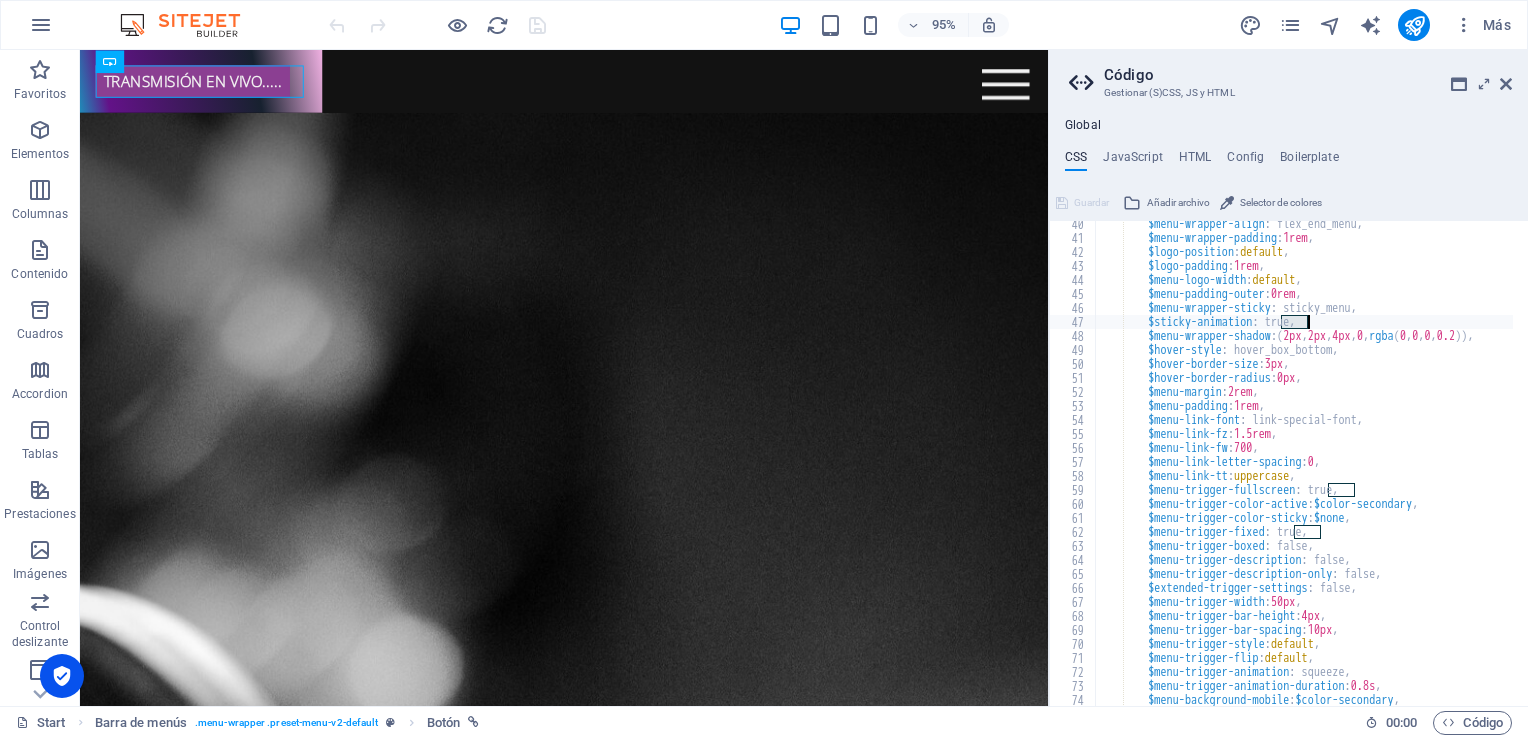 click on "$menu-wrapper-align : flex_end_menu,            $menu-wrapper-padding :  1rem ,            $logo-position :  default ,            $logo-padding :  1rem ,            $menu-logo-width :  default ,            $menu-padding-outer :  0rem ,            $menu-wrapper-sticky : sticky_menu,            $sticky-animation : true,            $menu-wrapper-shadow :  ( 2px ,  2px ,  4px ,  0 ,  rgba ( 0 ,  0 ,  0 ,  0.2 )) ,            $hover-style : hover_box_bottom,            $hover-border-size :  3px ,            $hover-border-radius :  0px ,            $menu-margin :  2rem ,            $menu-padding :  1rem ,            $menu-link-font : link-special-font,            $menu-link-fz :  1.5rem ,            $menu-link-fw :  700 ,            $menu-link-letter-spacing :  0 ,            $menu-link-tt :  uppercase ,            $menu-trigger-fullscreen : true,            $menu-trigger-color-active :  $color-secondary ,            $menu-trigger-color-sticky :  $none ,            $menu-trigger-fixed : true," at bounding box center [1395, 466] 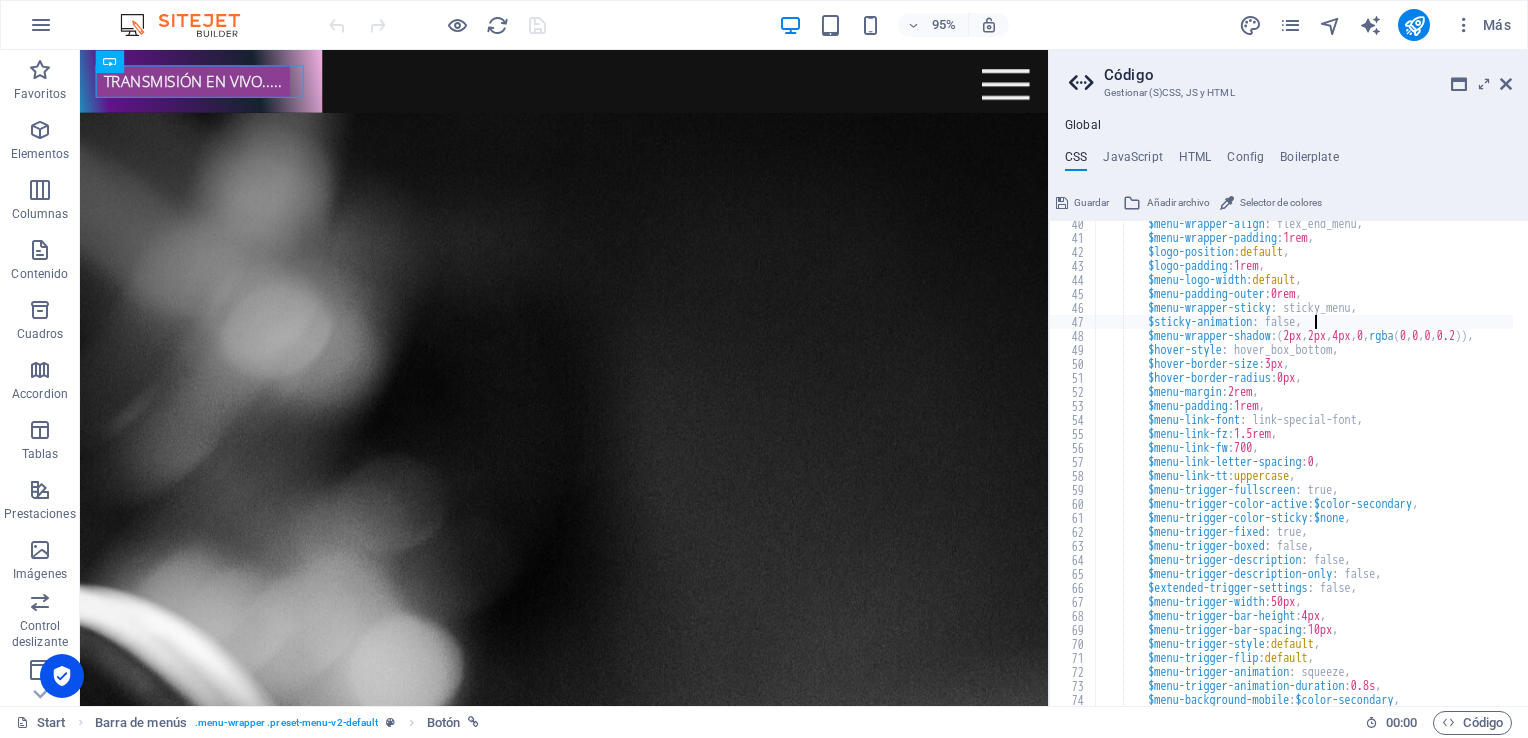 scroll, scrollTop: 0, scrollLeft: 21, axis: horizontal 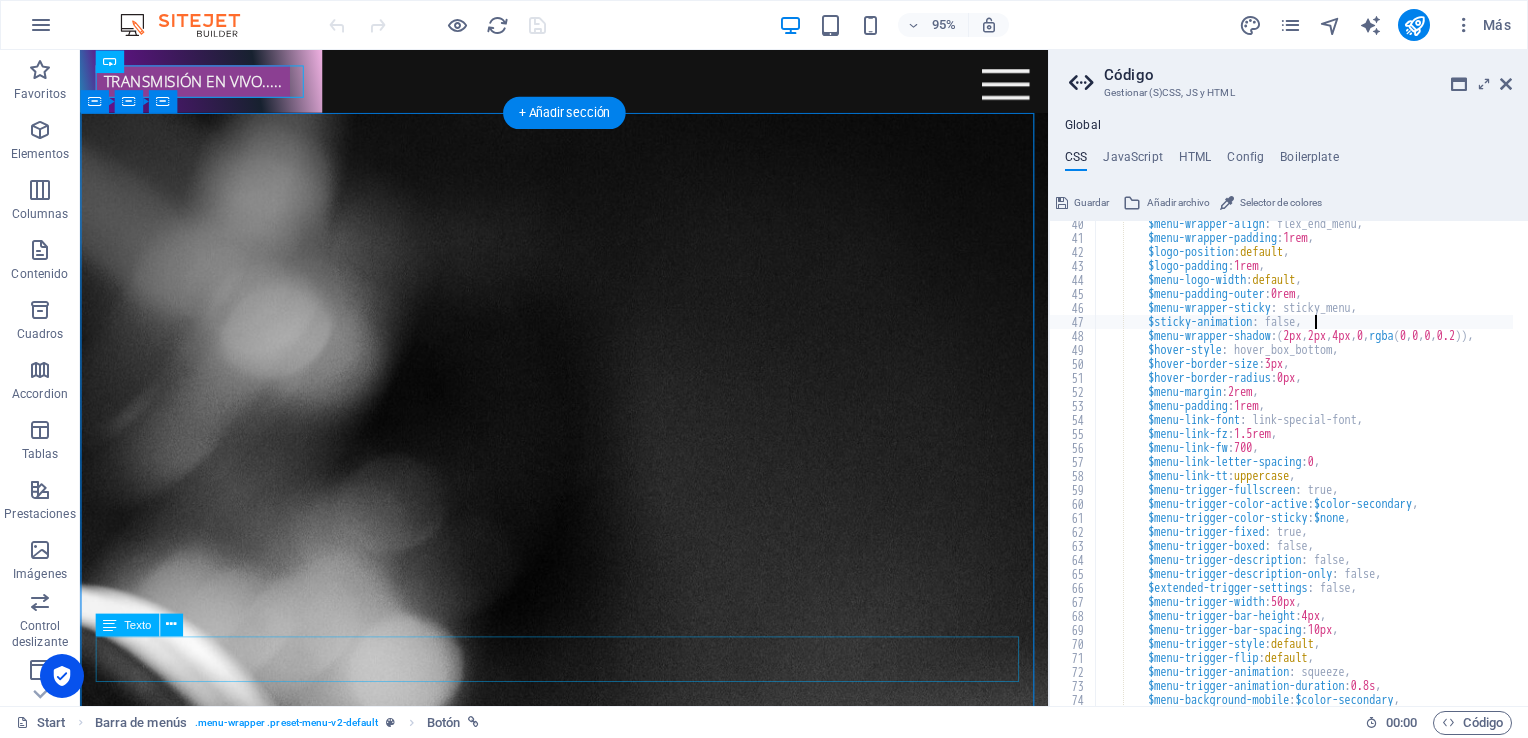 type on "$sticky-animation: false," 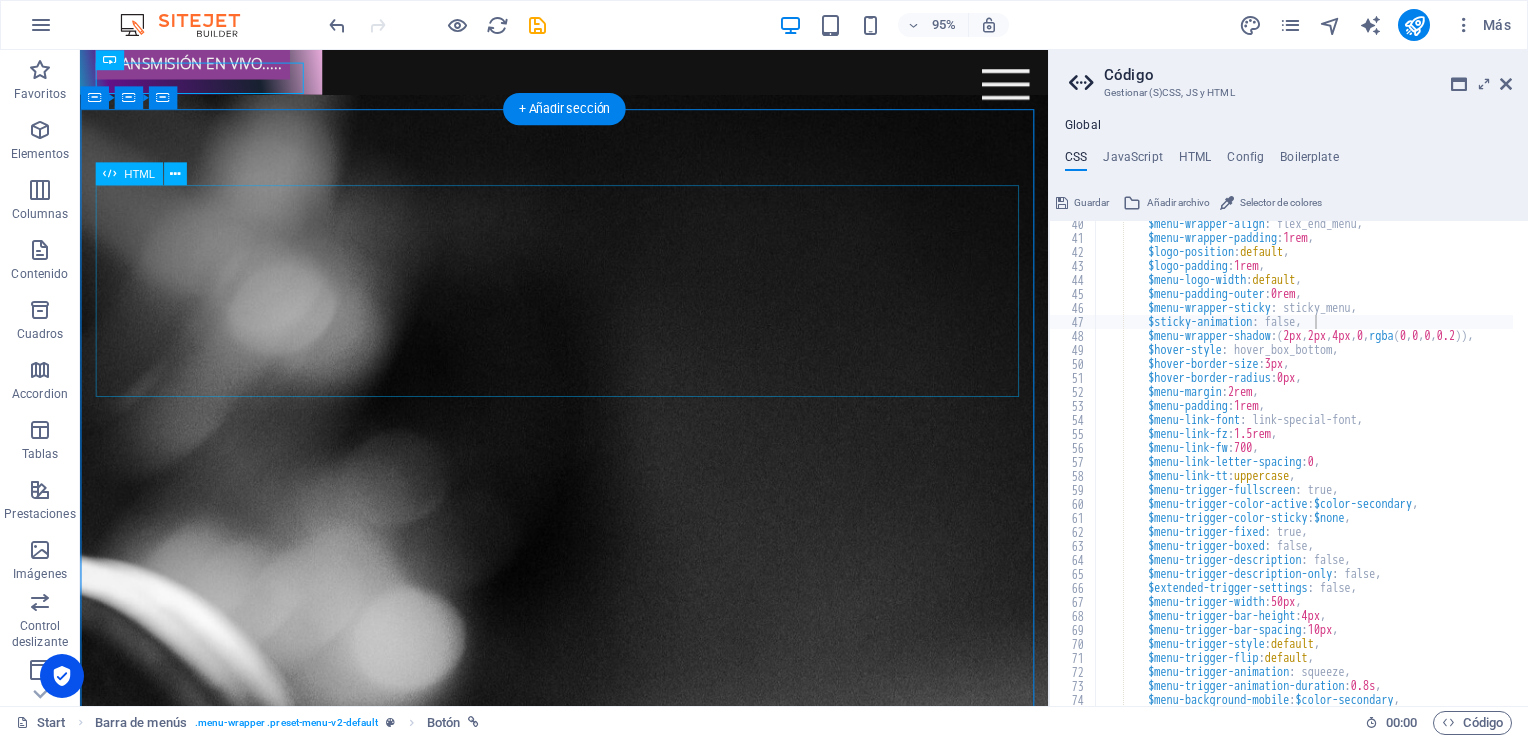 scroll, scrollTop: 0, scrollLeft: 0, axis: both 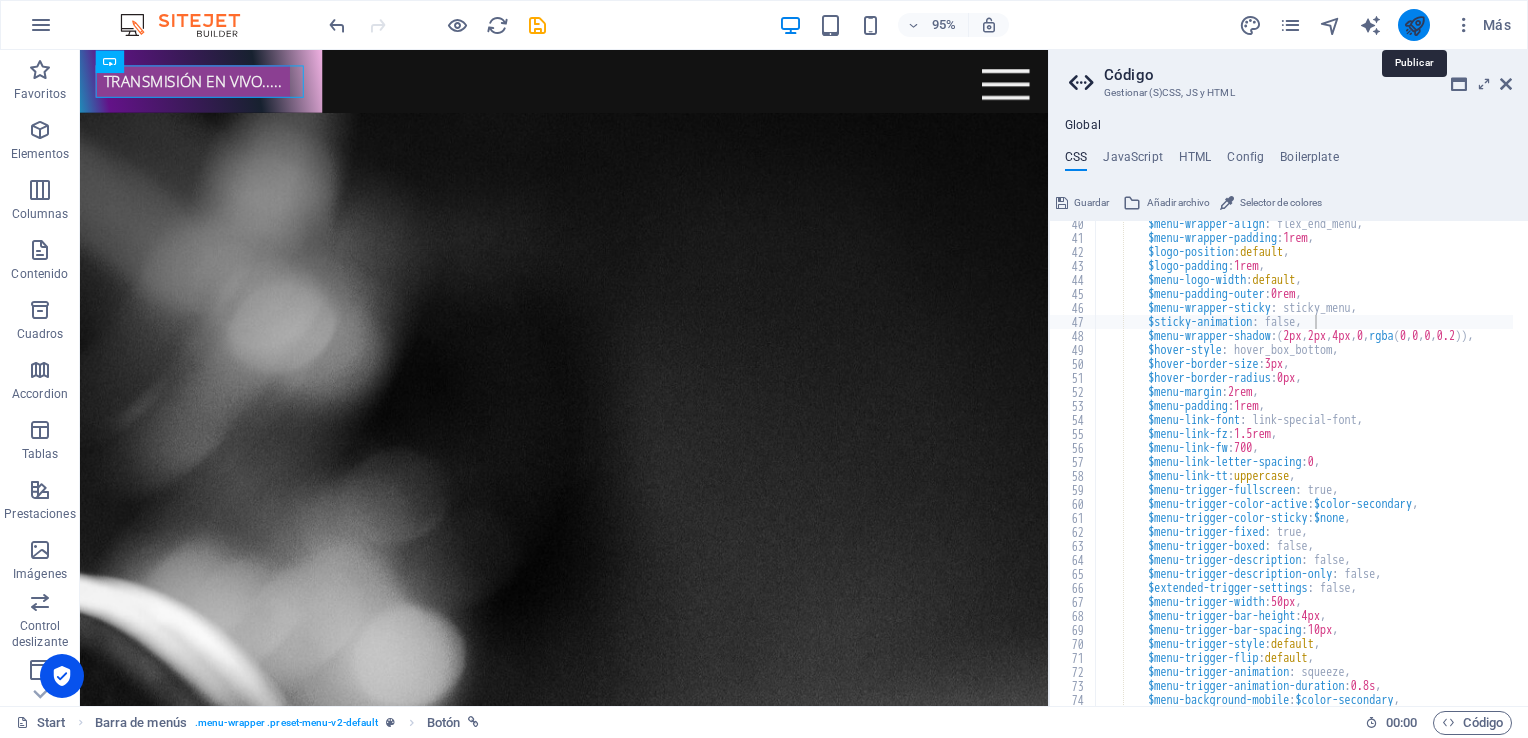 click at bounding box center (1414, 25) 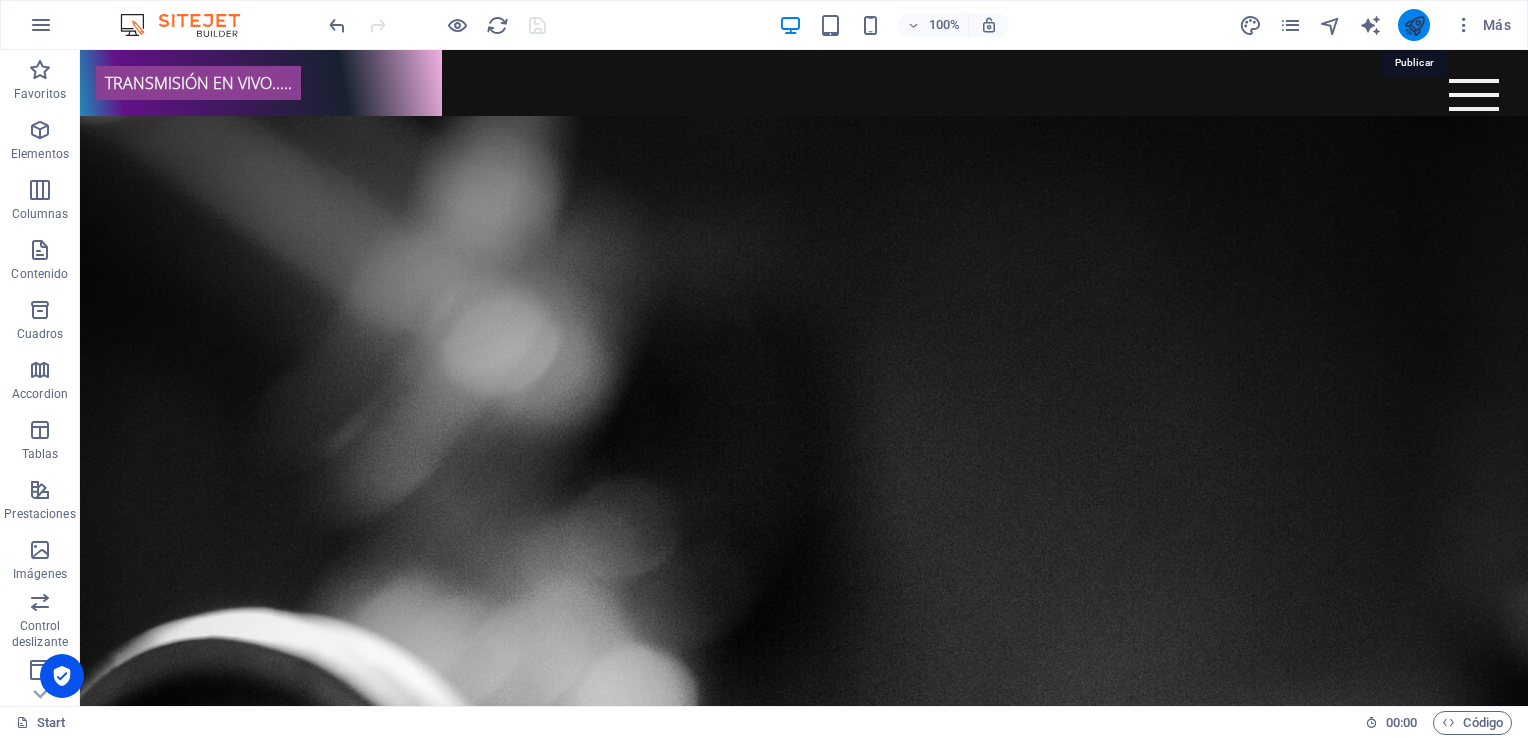 click at bounding box center (1414, 25) 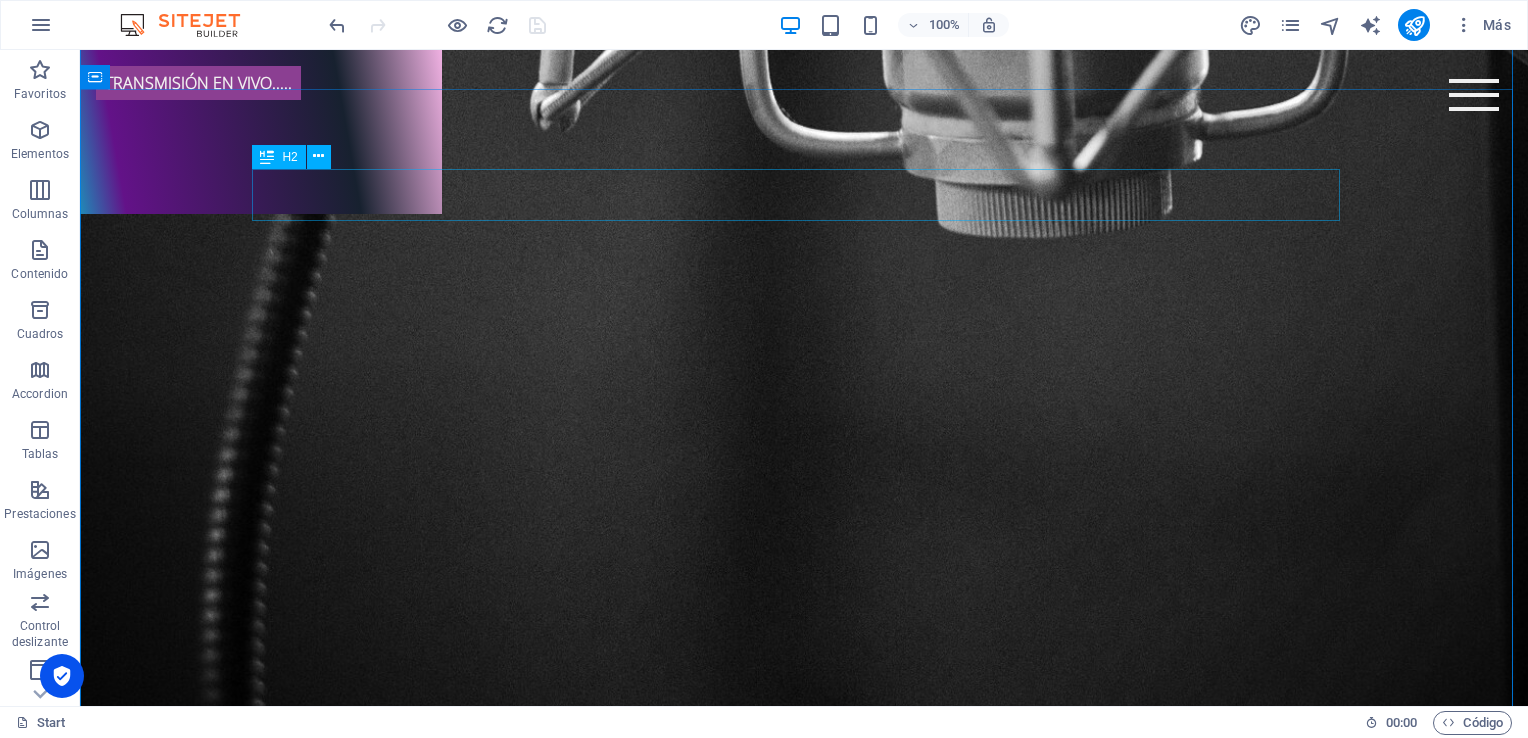 scroll, scrollTop: 2350, scrollLeft: 0, axis: vertical 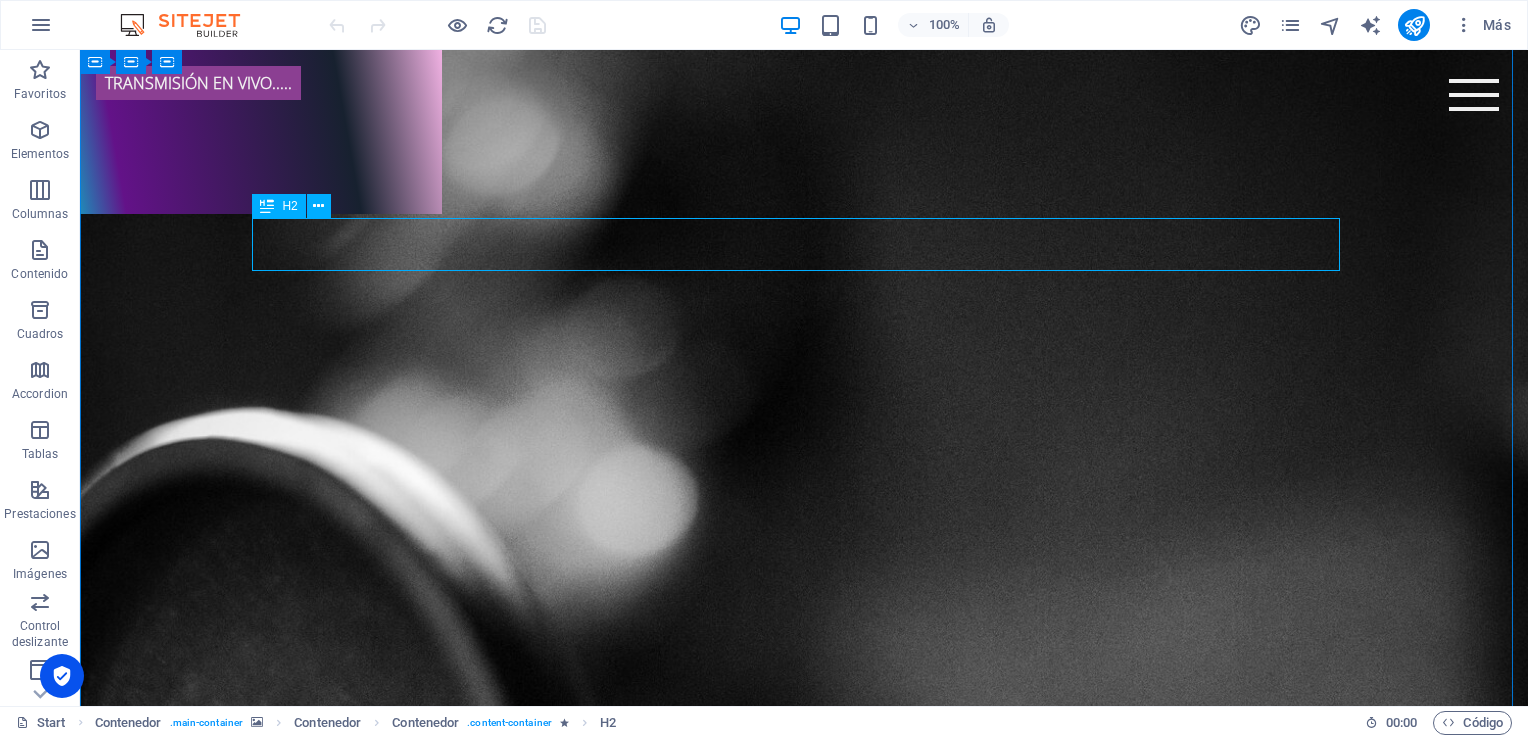 click on "The waiting is going to end soon..." at bounding box center [804, 3185] 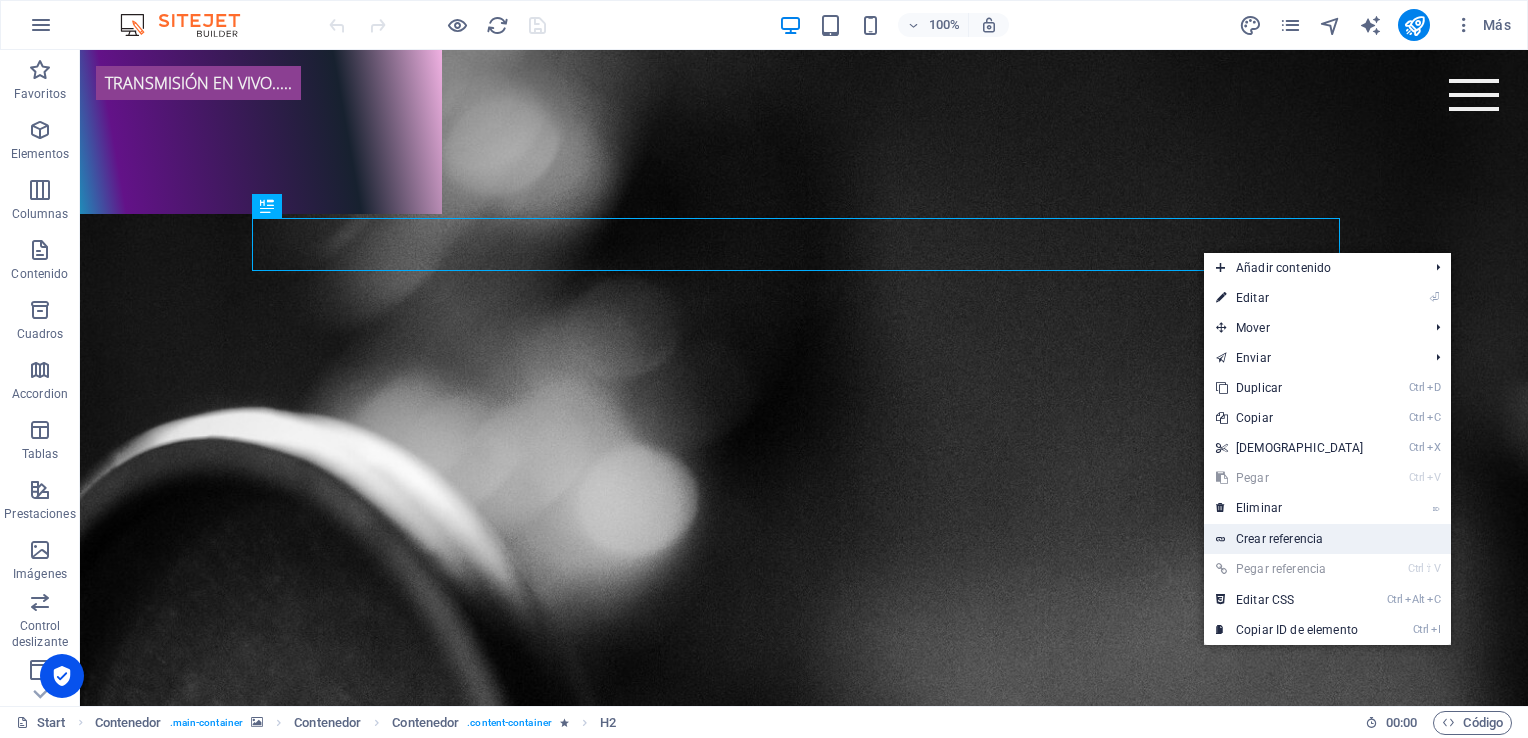 click on "Crear referencia" at bounding box center (1327, 539) 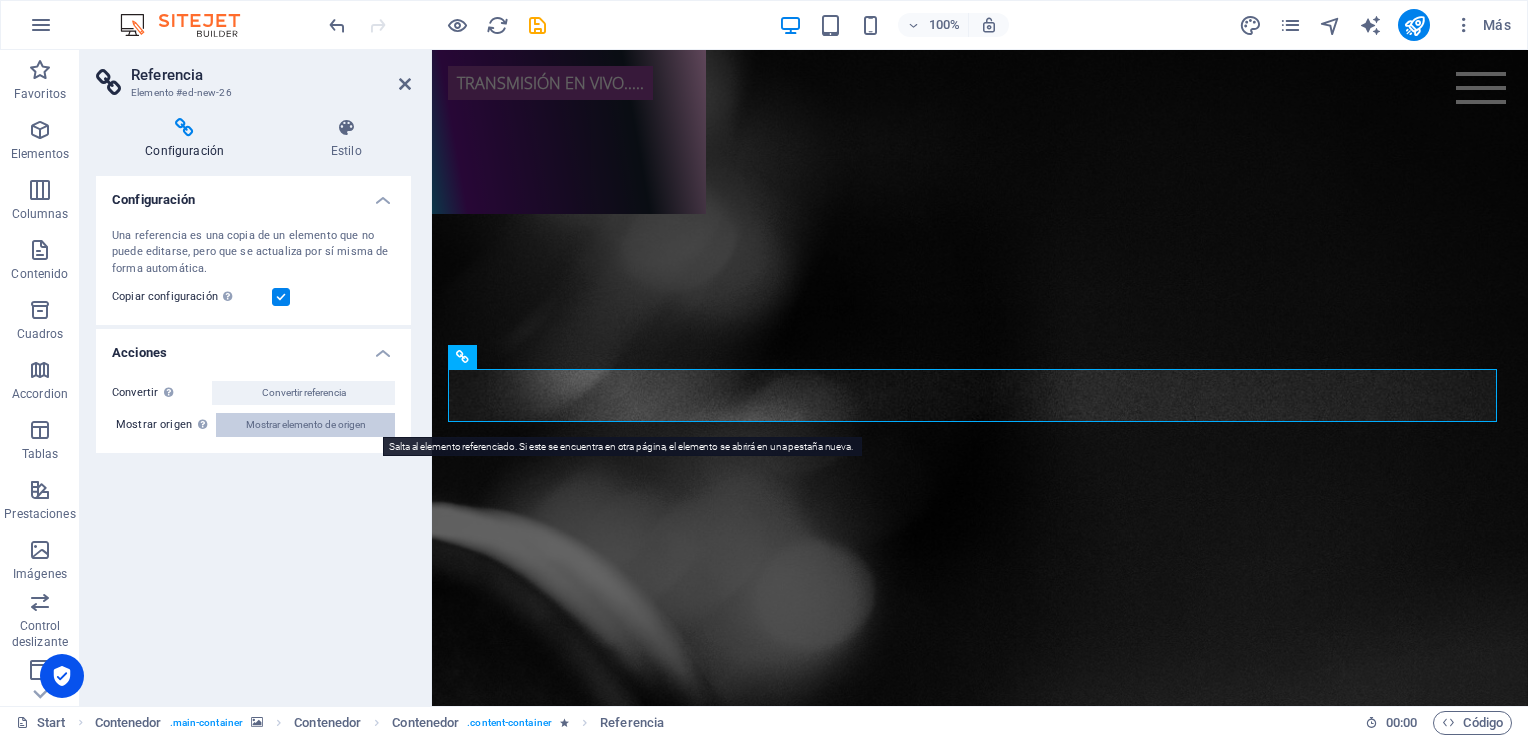 click on "Mostrar elemento de origen" at bounding box center (306, 425) 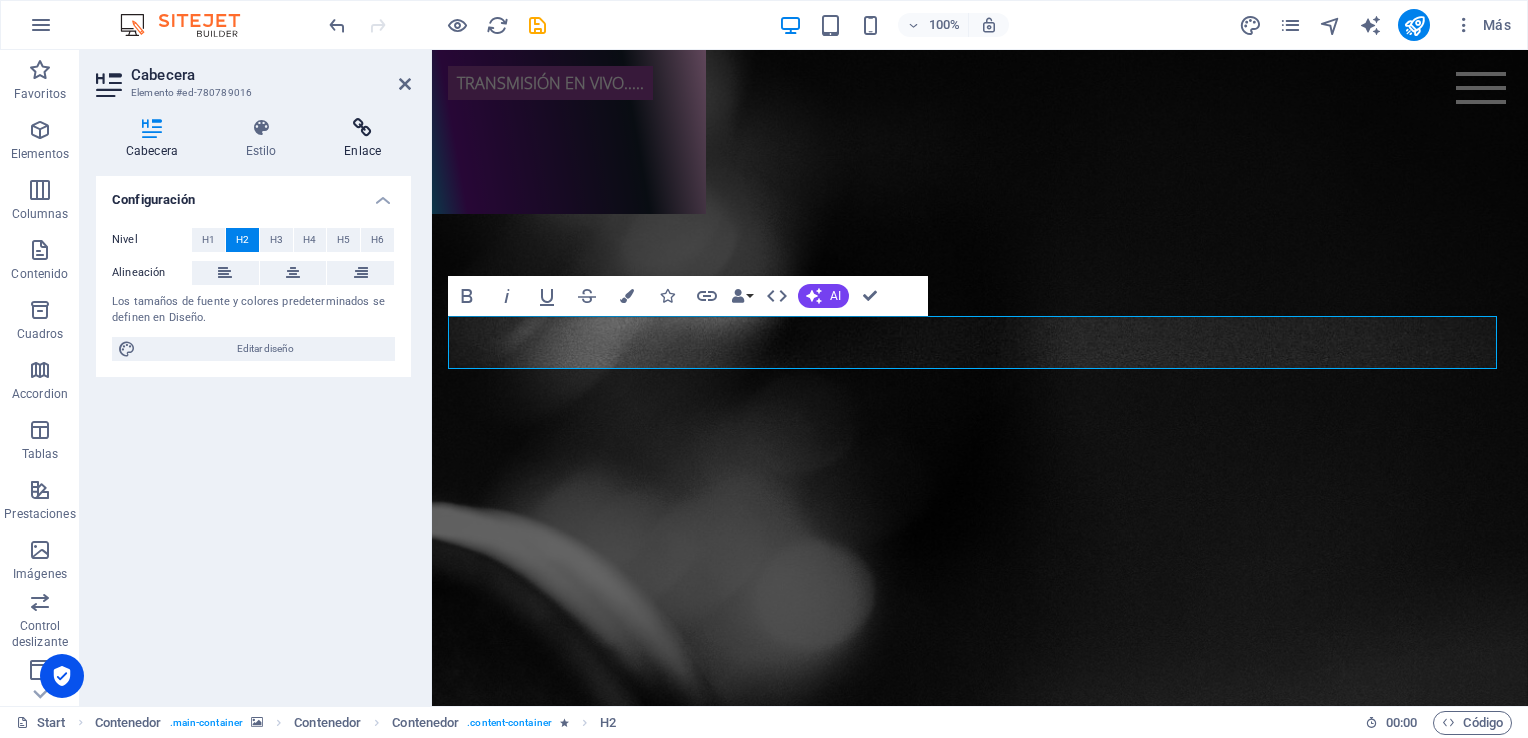 click at bounding box center [362, 128] 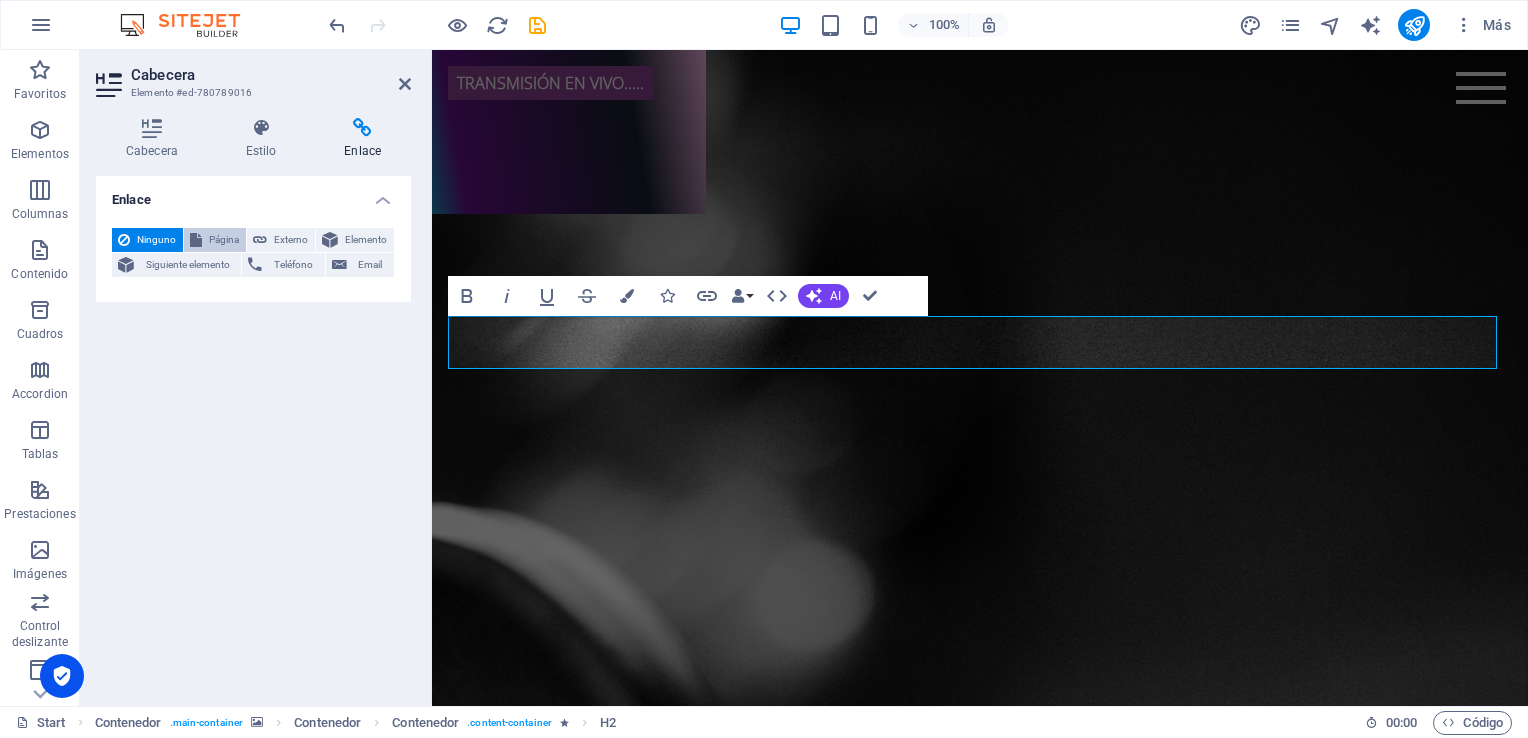 click on "Página" at bounding box center [224, 240] 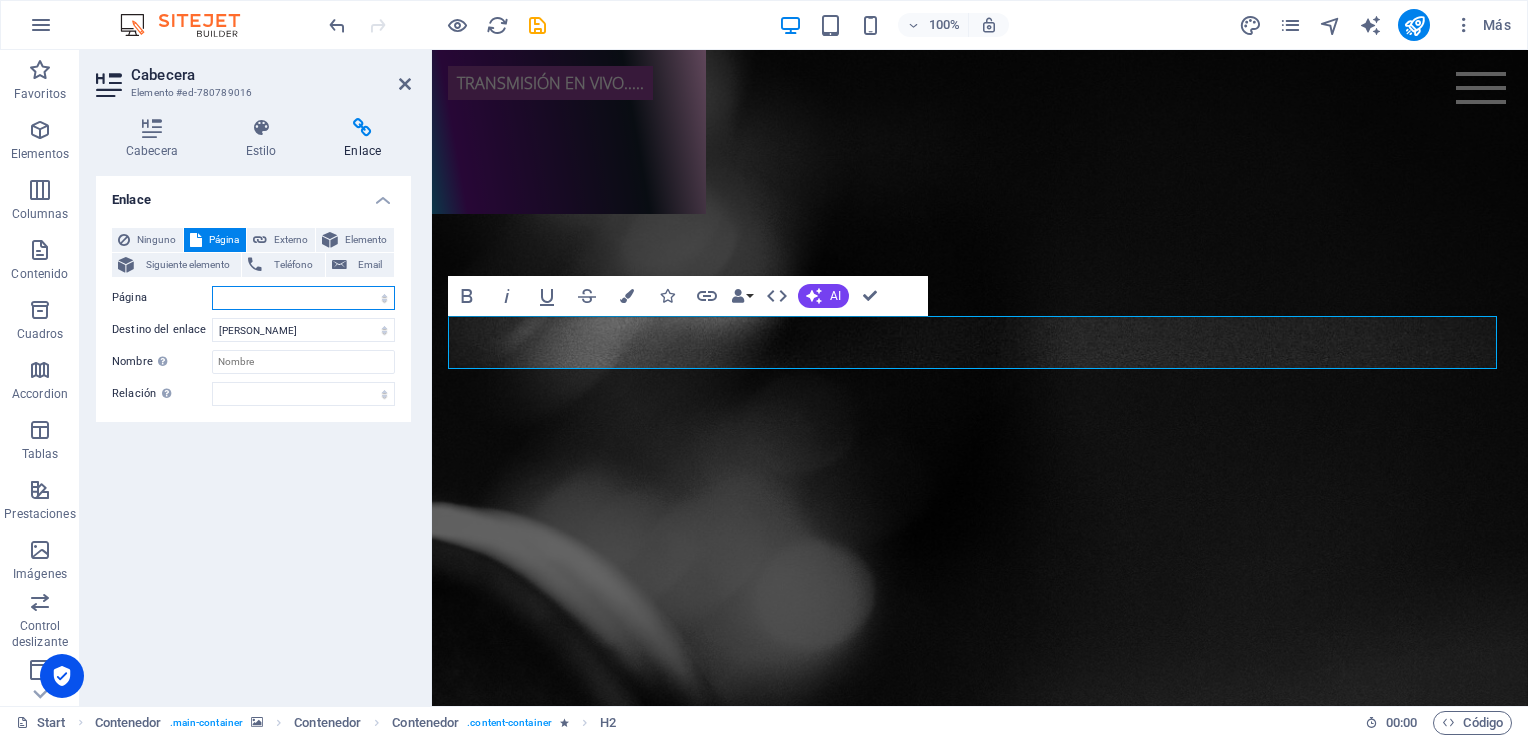 select 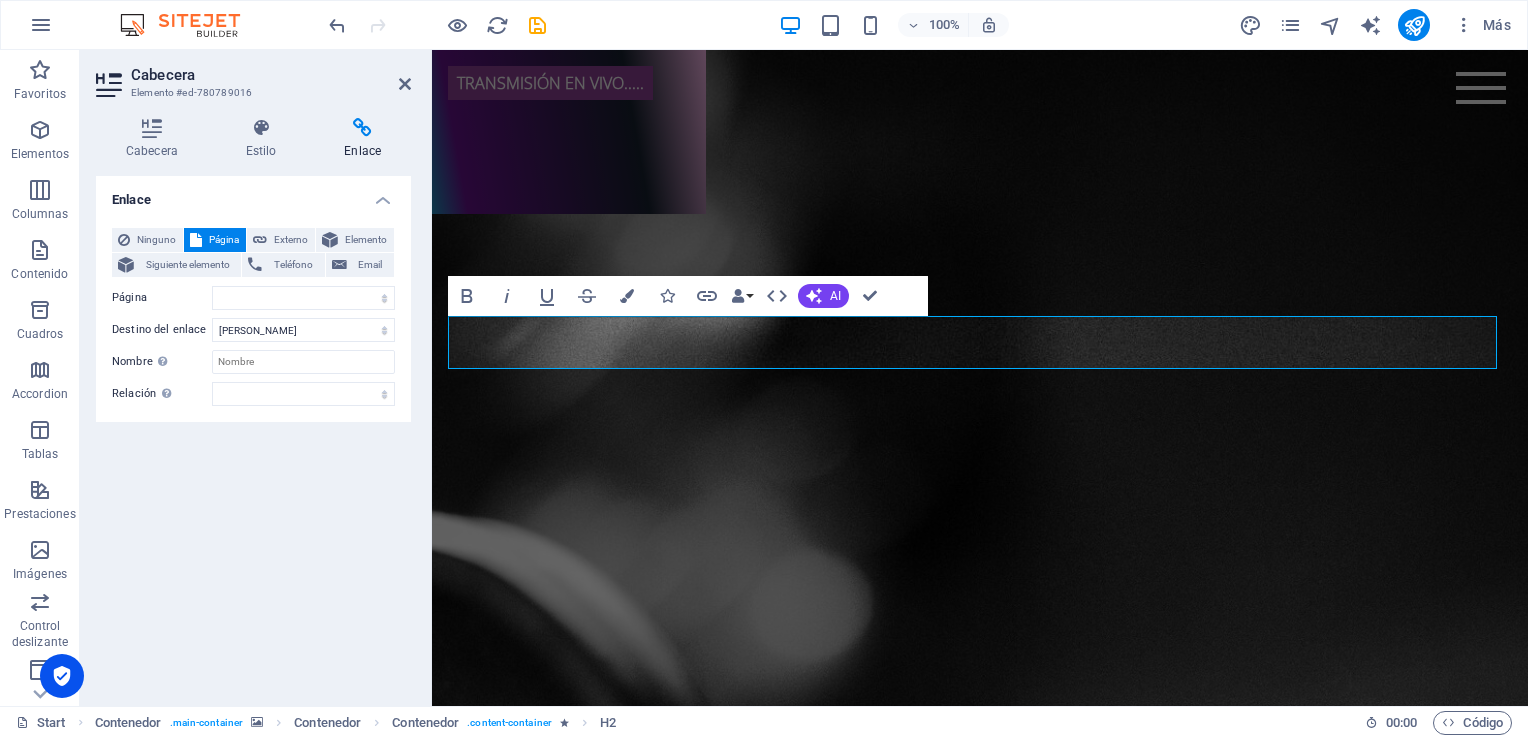 drag, startPoint x: 260, startPoint y: 295, endPoint x: 192, endPoint y: 452, distance: 171.09354 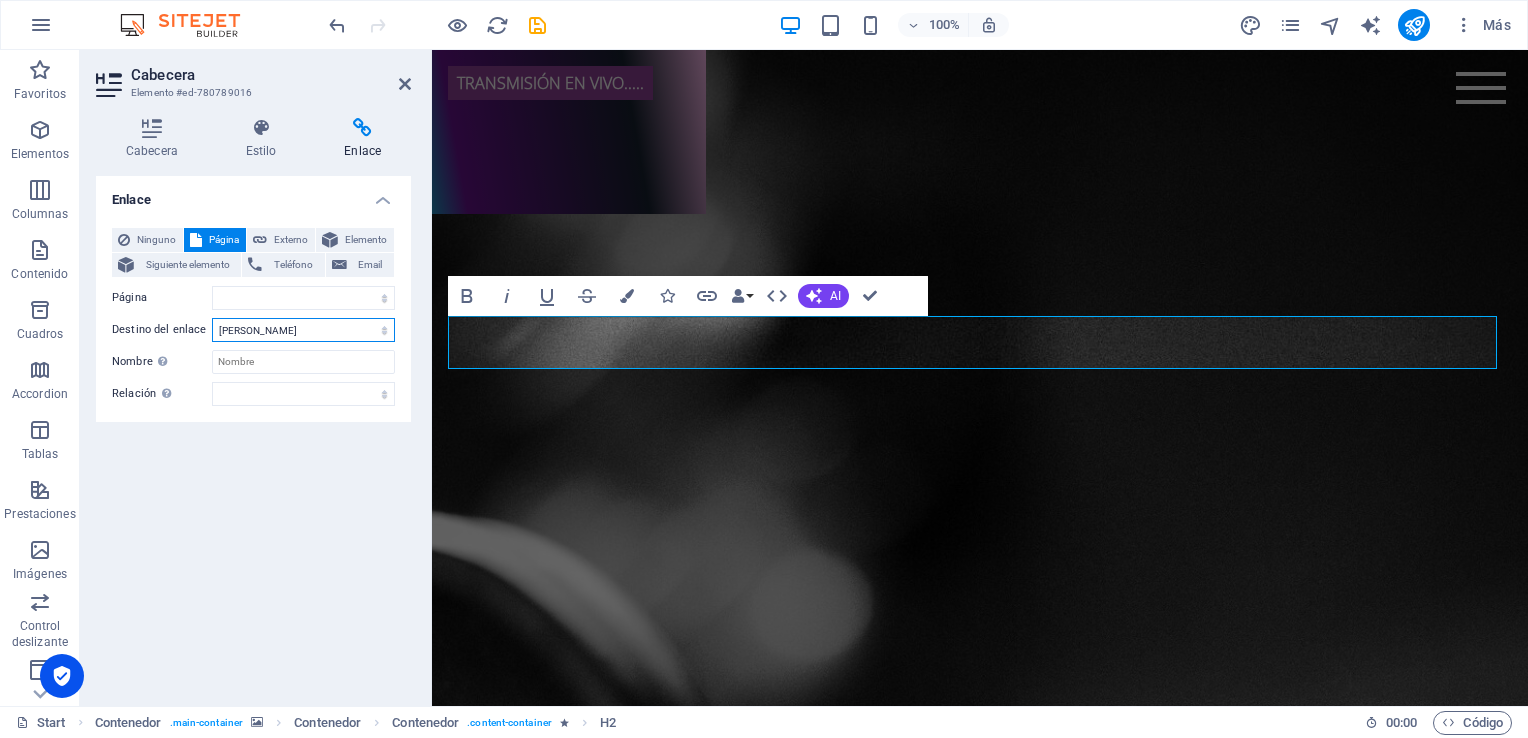 click on "Nueva pestaña Misma pestaña Superposición" at bounding box center [303, 330] 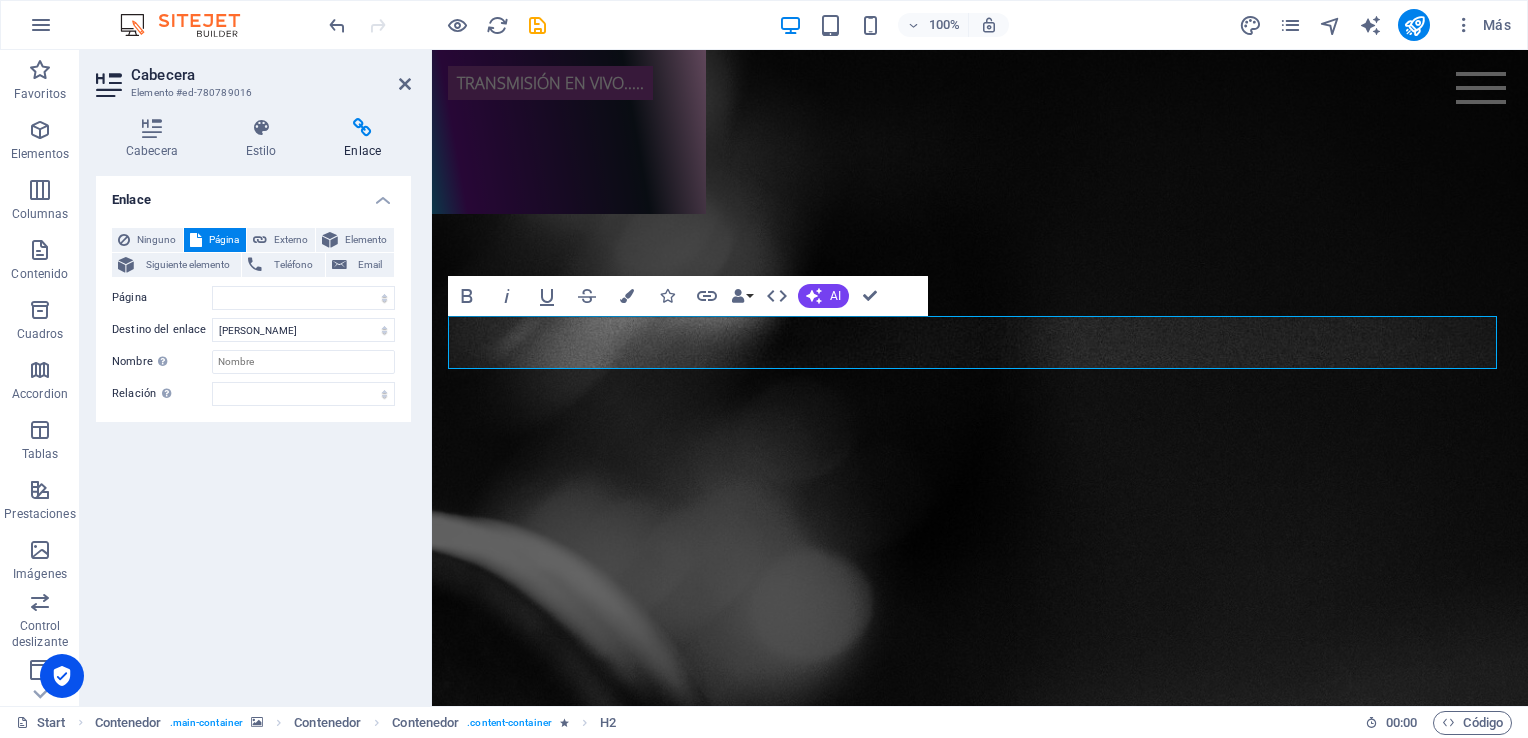click on "Enlace" at bounding box center (253, 194) 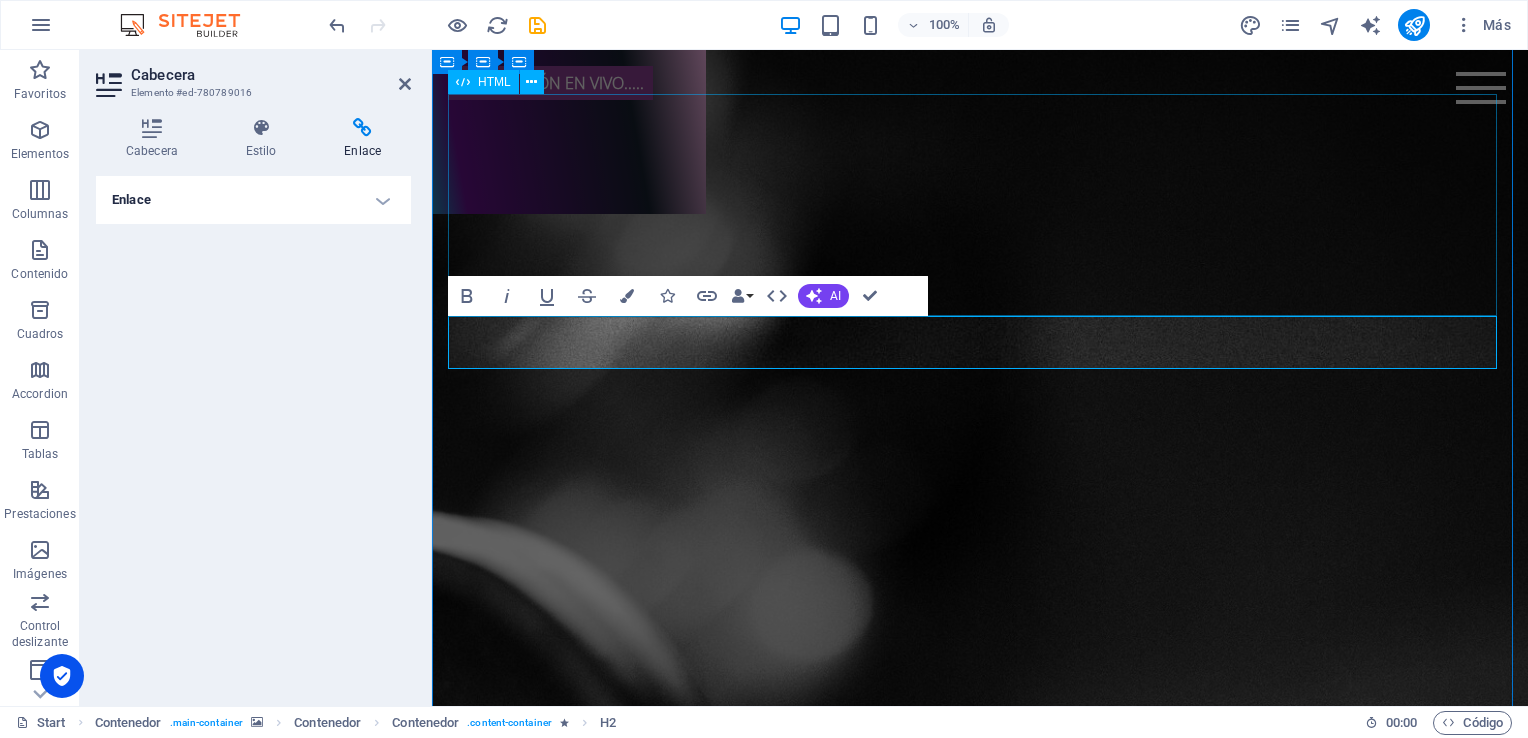 drag, startPoint x: 1227, startPoint y: 201, endPoint x: 1576, endPoint y: 198, distance: 349.0129 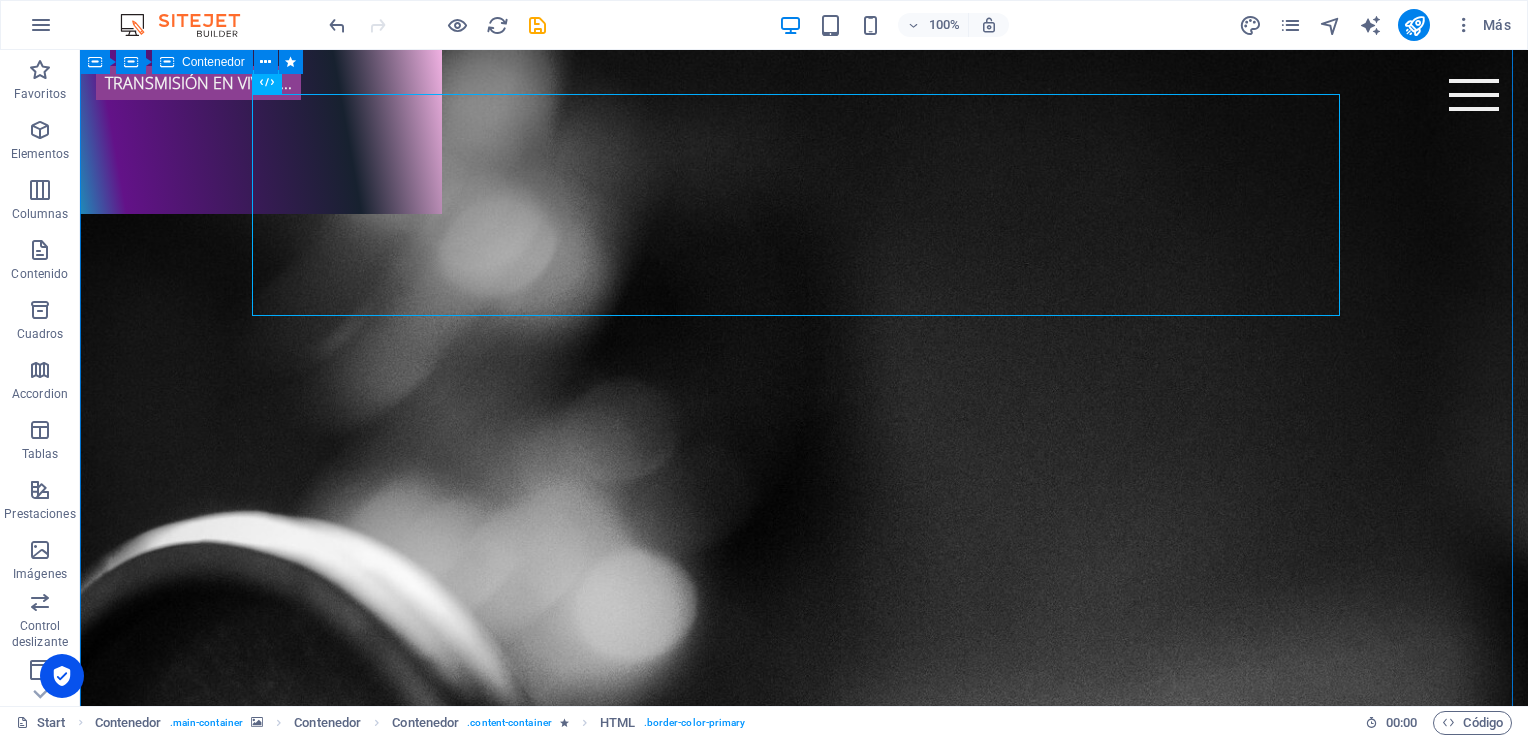 click on "The waiting is going to end soon... The waiting is going to end soon... 20 Days 16 Hours 23 Minutes 03 Seconds Estamos trabajando en la construcción de este sitio web para mejorar tu experiencia. Durante este proceso, encontrarás secciones en desarrollo. Agradecemos tu paciencia y pronto podrás disfrutar de un sitio renovado y útil. ¡Mantente atento a nuestras novedades! Notify me   I have read and understand the privacy policy. Unreadable? Regenerate" at bounding box center (804, 3810) 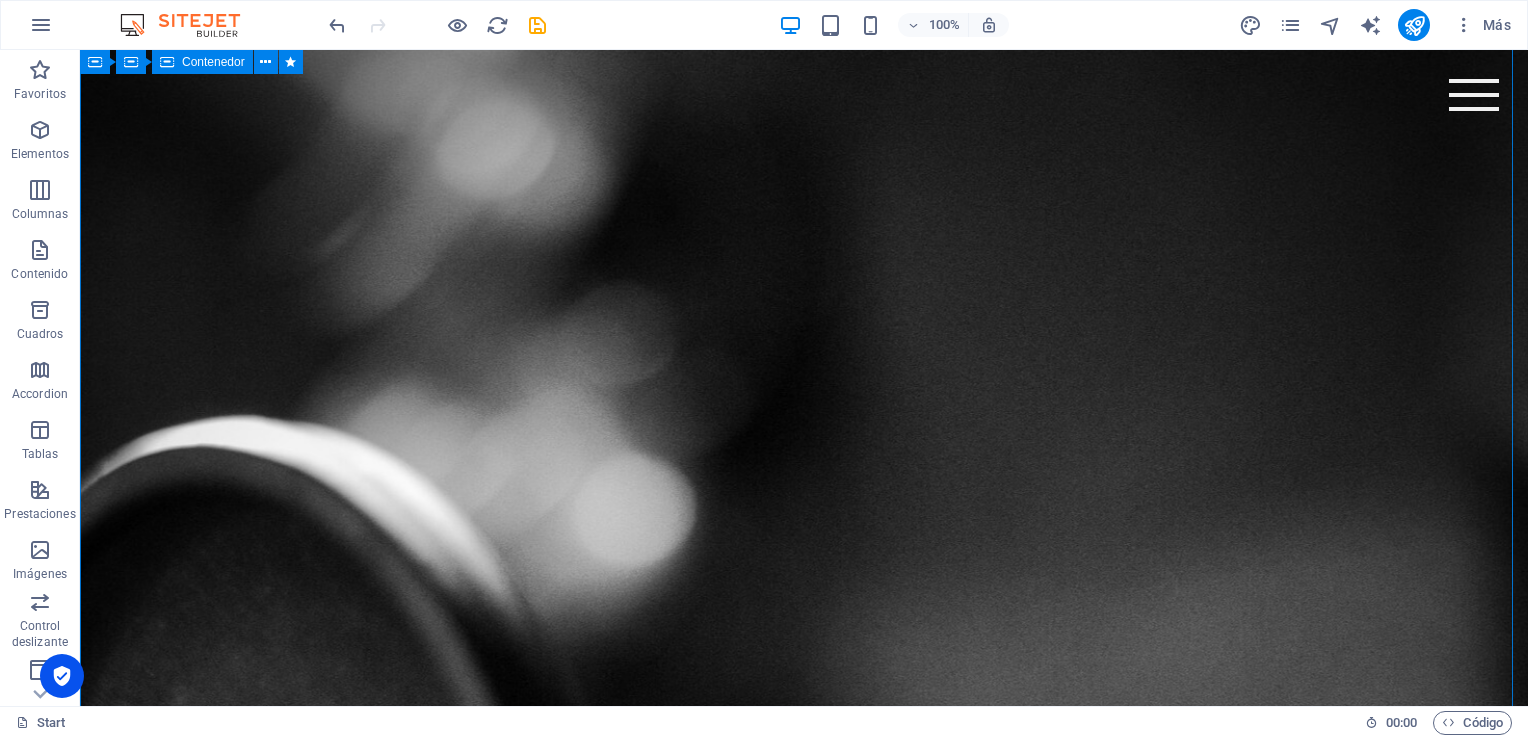 scroll, scrollTop: 1, scrollLeft: 0, axis: vertical 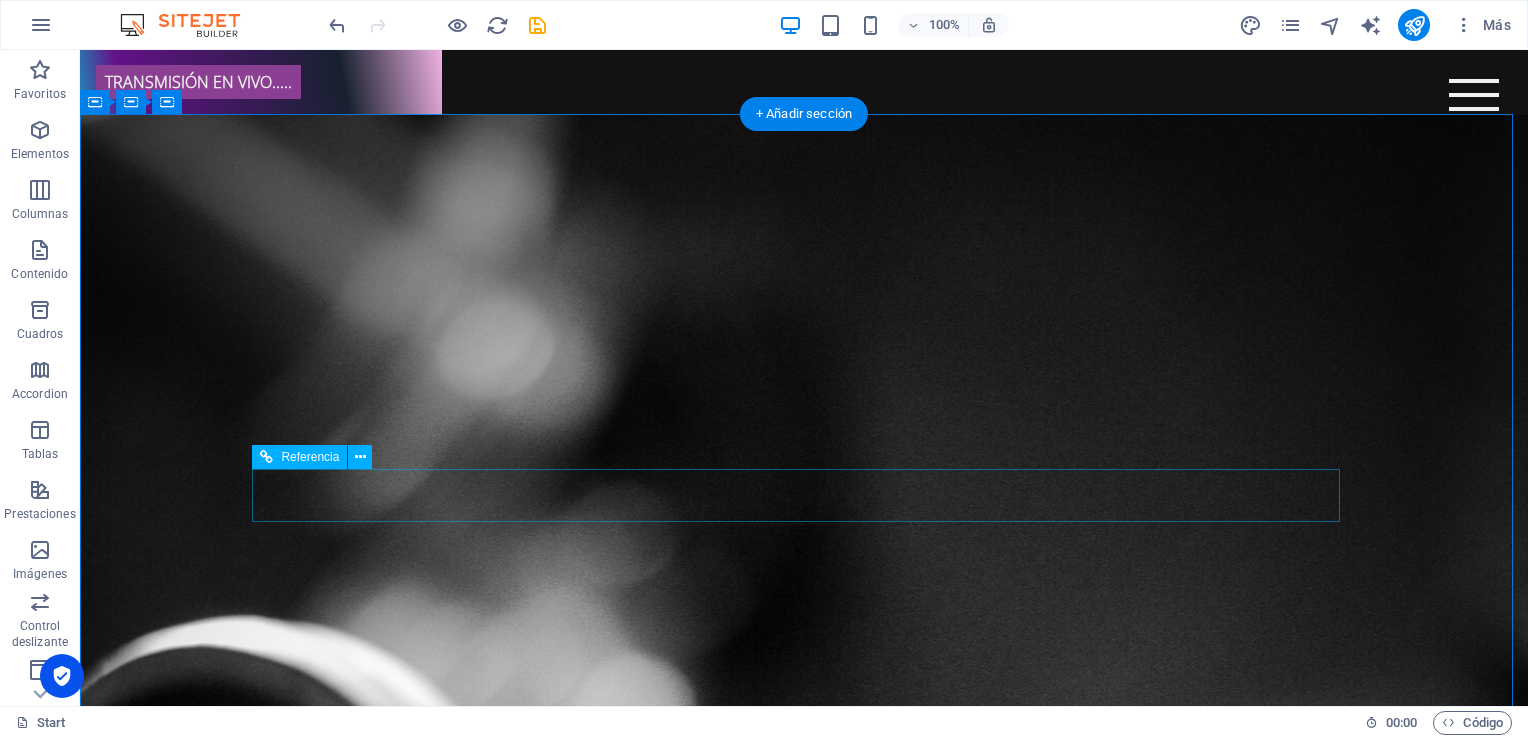 click on "The waiting is going to end soon..." at bounding box center (804, 3490) 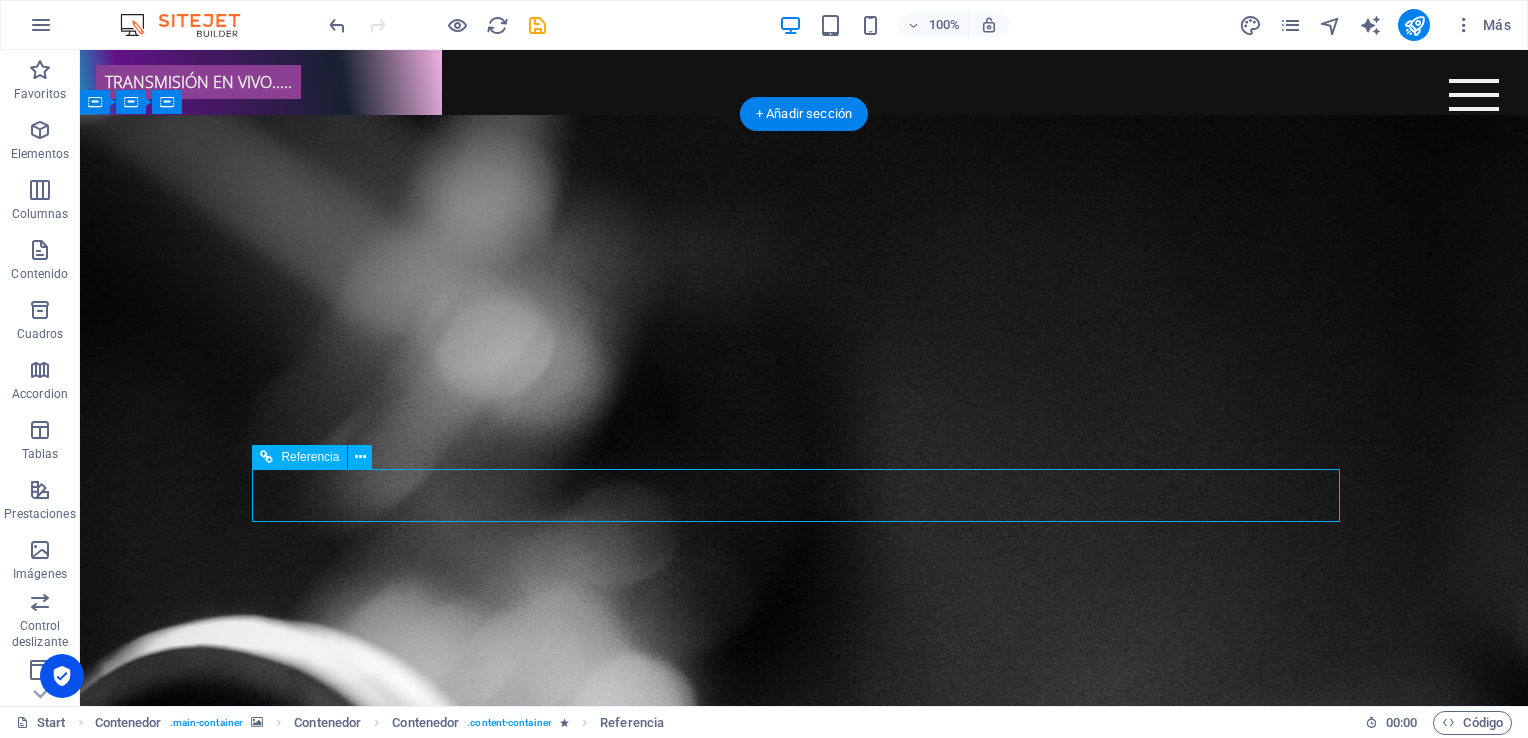 click on "The waiting is going to end soon..." at bounding box center (804, 3437) 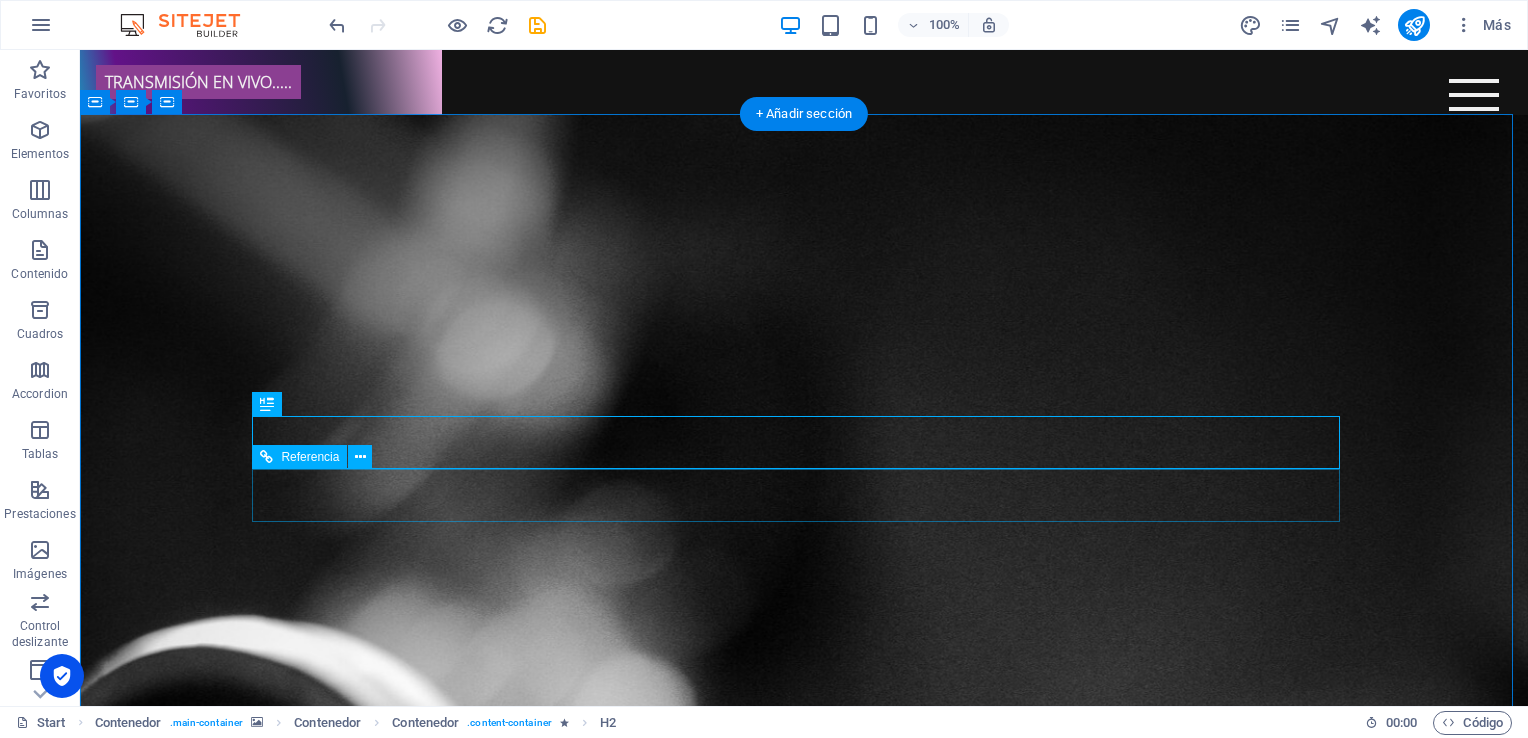 click on "The waiting is going to end soon..." at bounding box center (804, 3490) 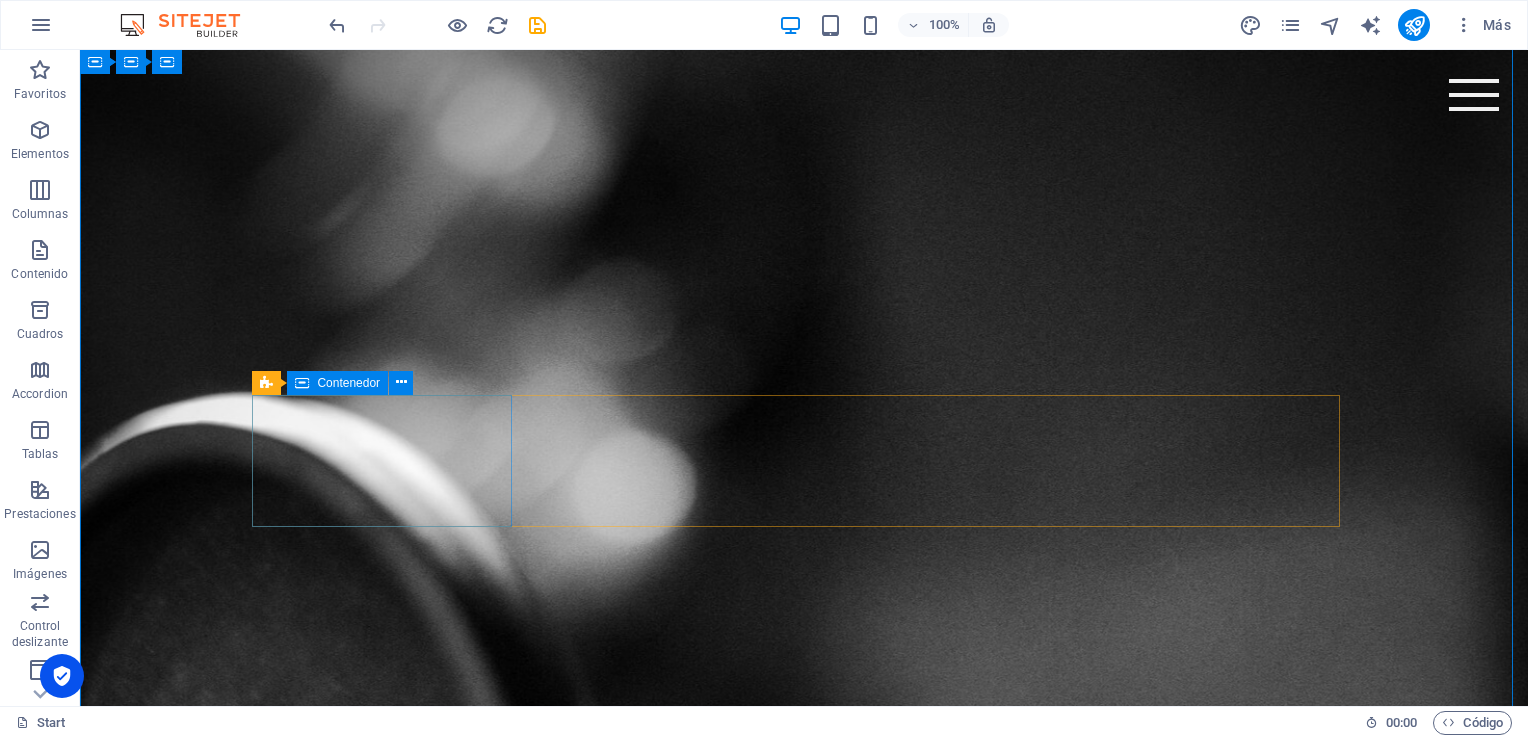 scroll, scrollTop: 0, scrollLeft: 0, axis: both 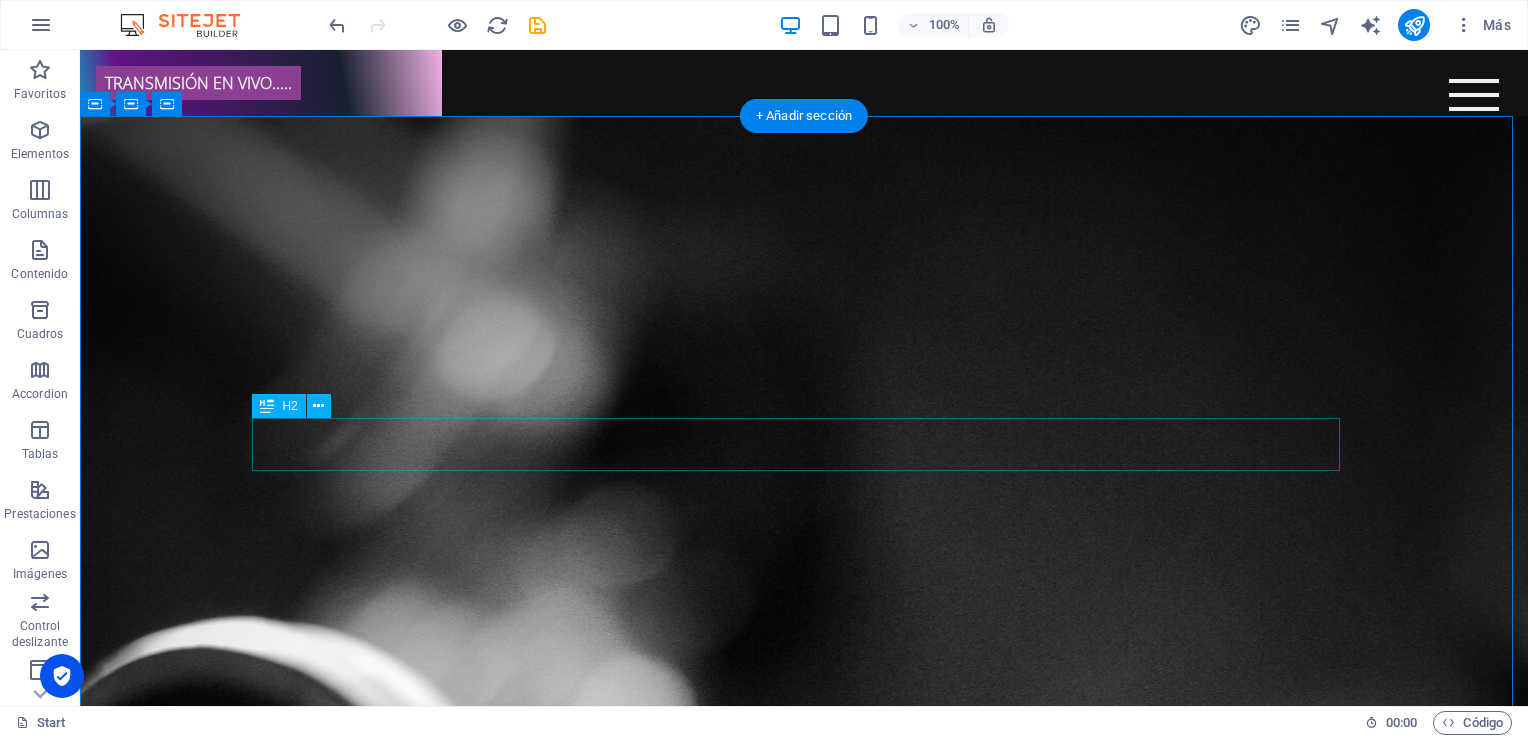 click on "The waiting is going to end soon..." at bounding box center (804, 3438) 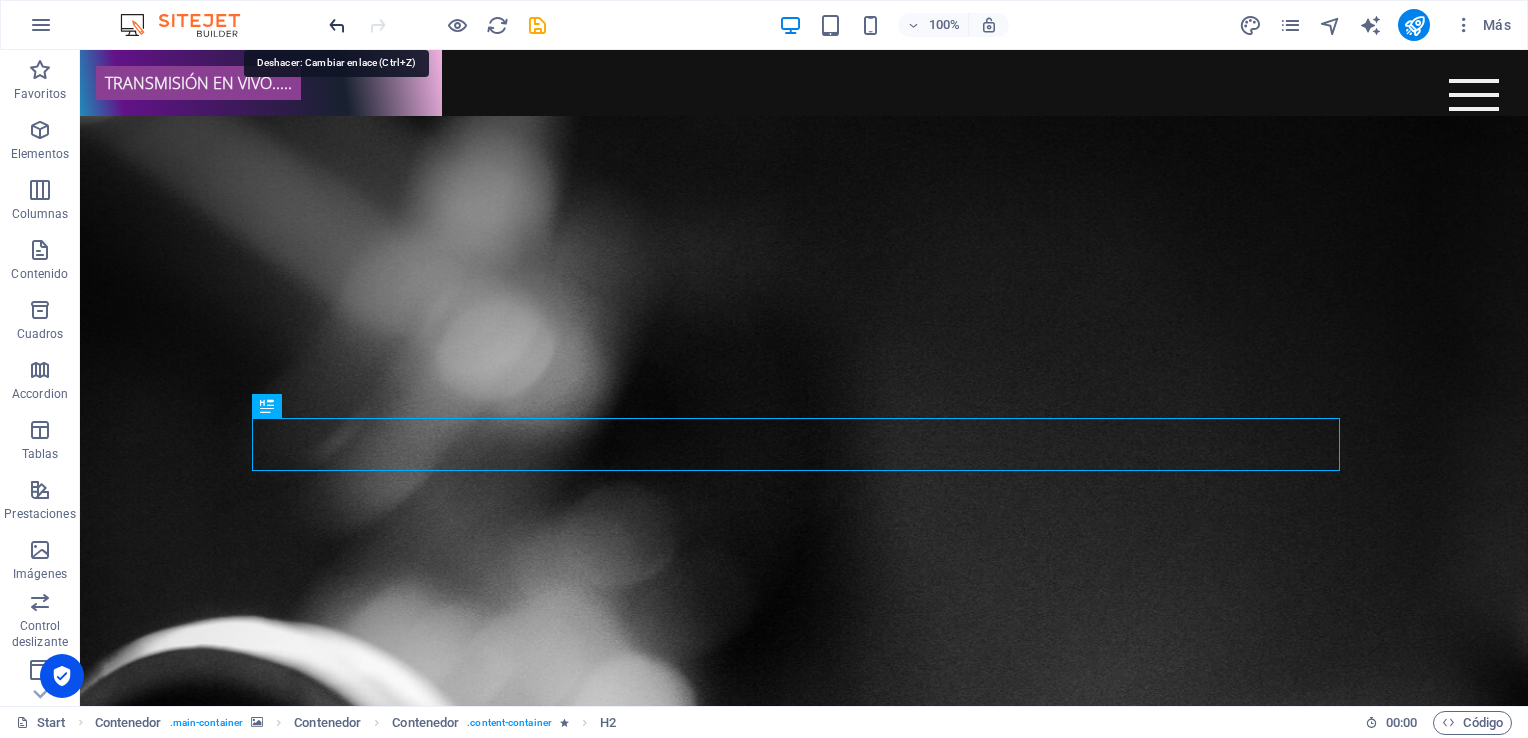 click at bounding box center (337, 25) 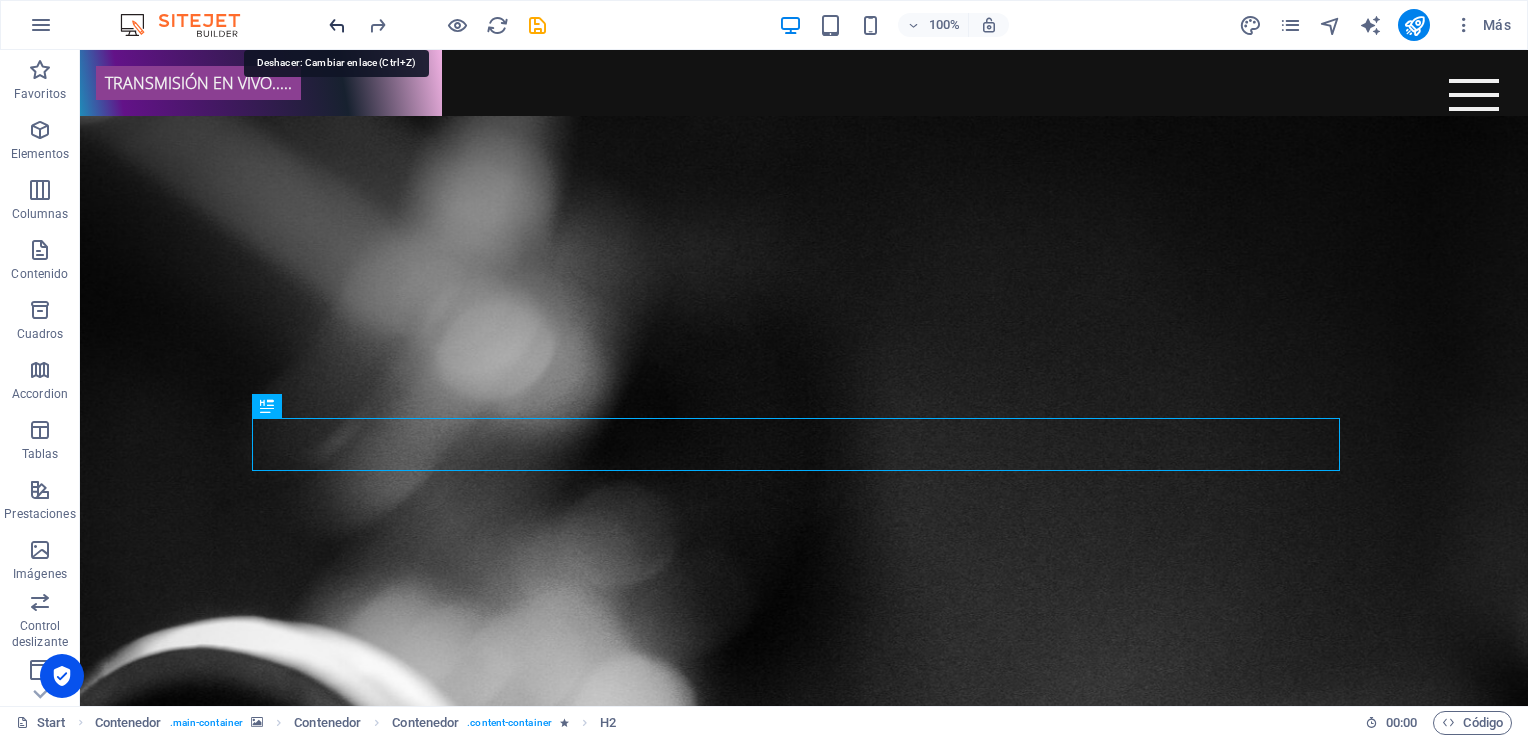click at bounding box center [337, 25] 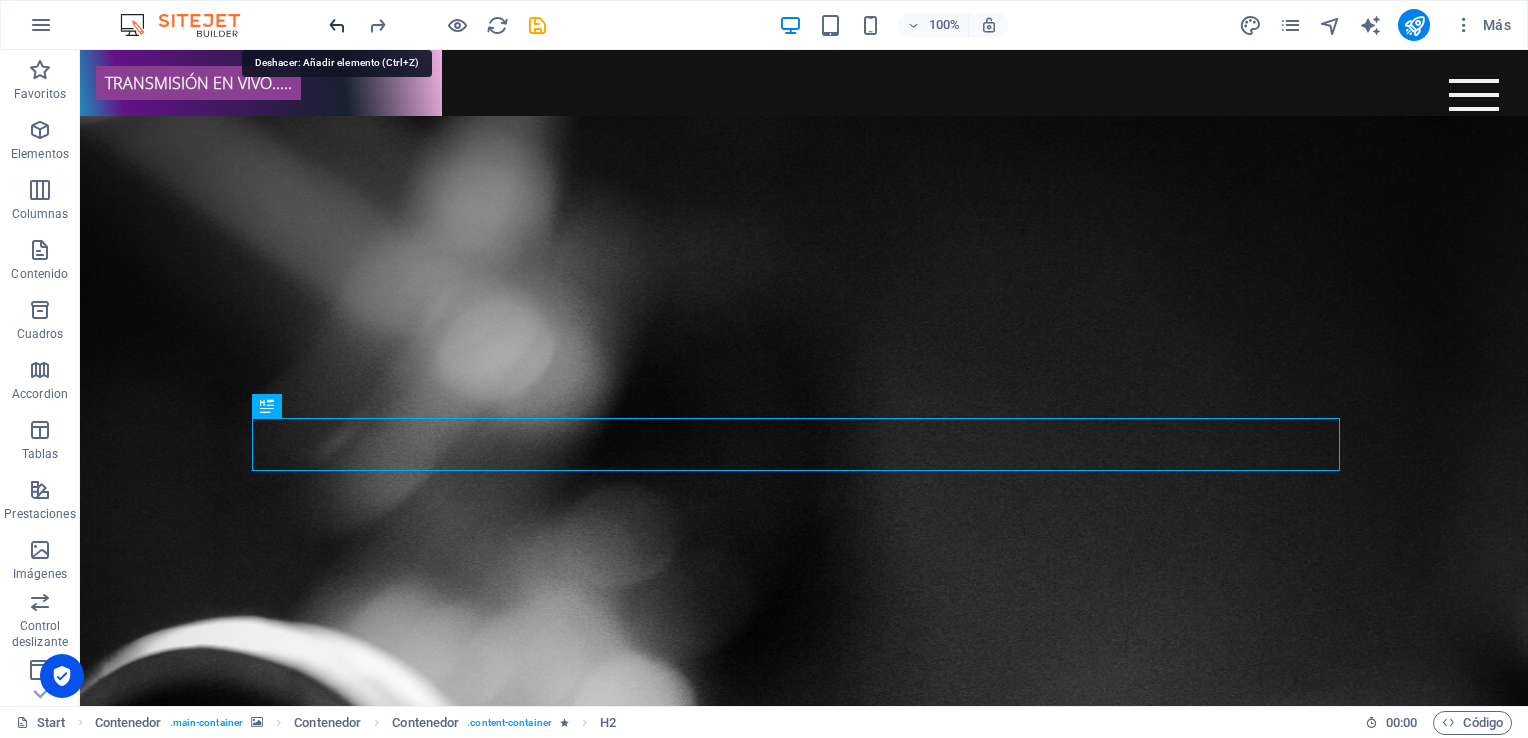 click at bounding box center [337, 25] 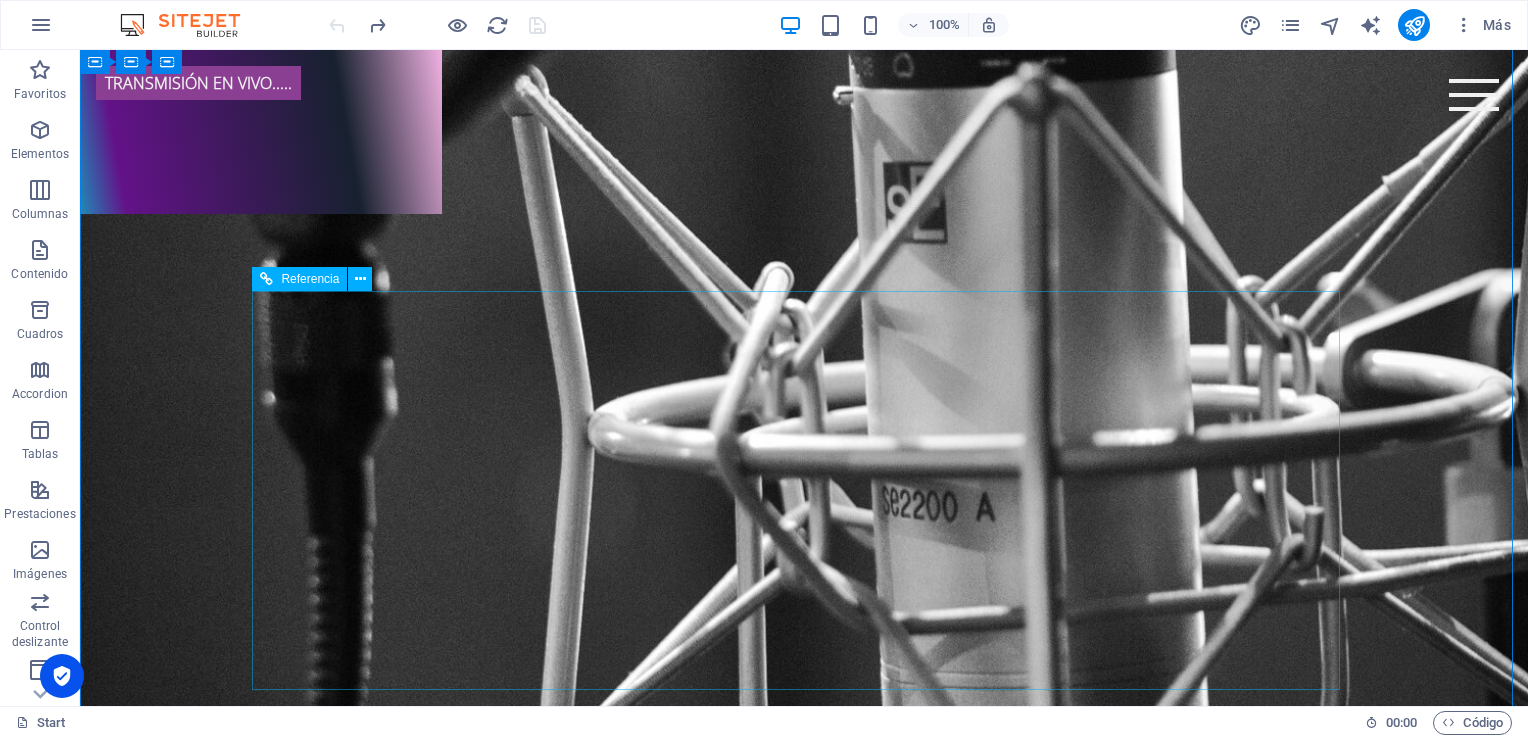 scroll, scrollTop: 1548, scrollLeft: 0, axis: vertical 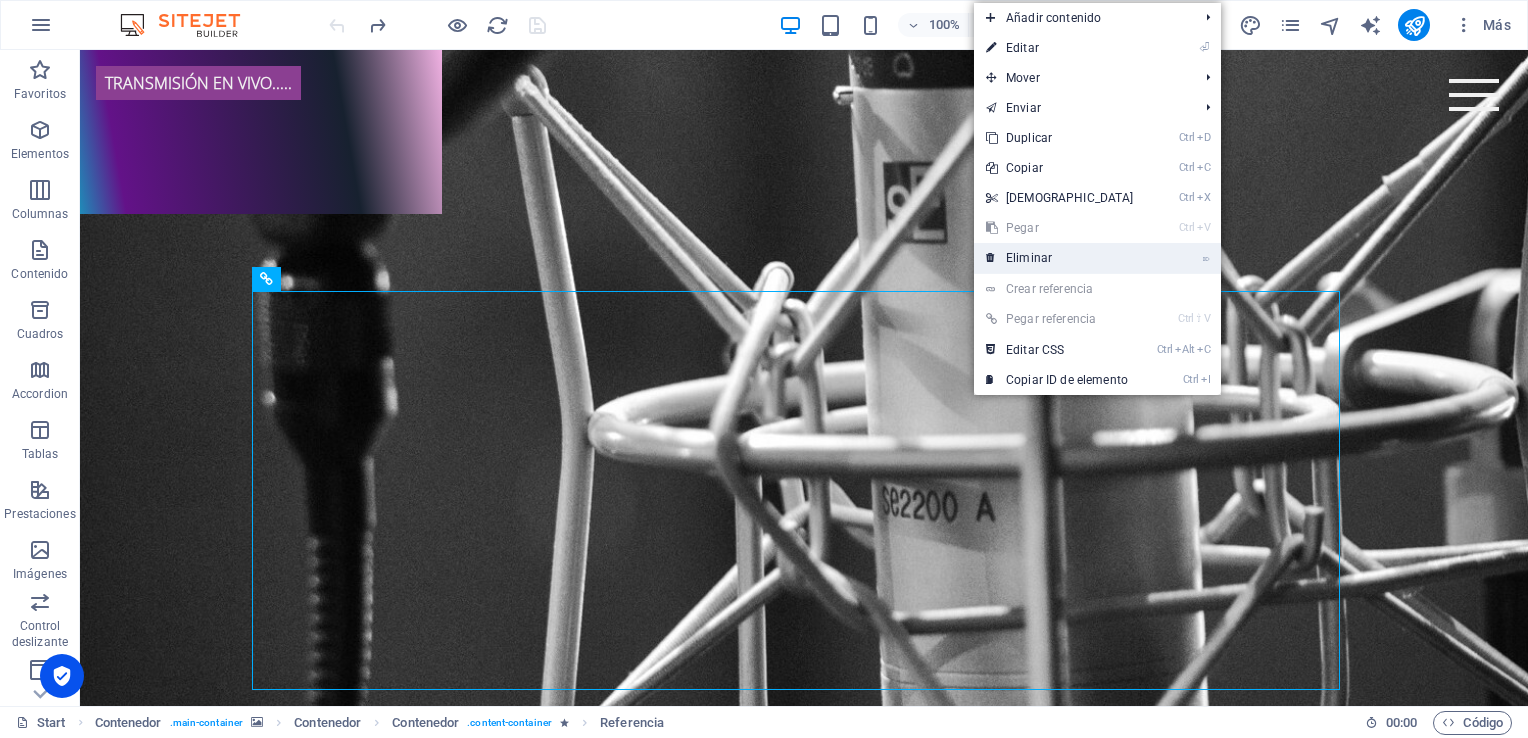 click on "⌦  Eliminar" at bounding box center [1060, 258] 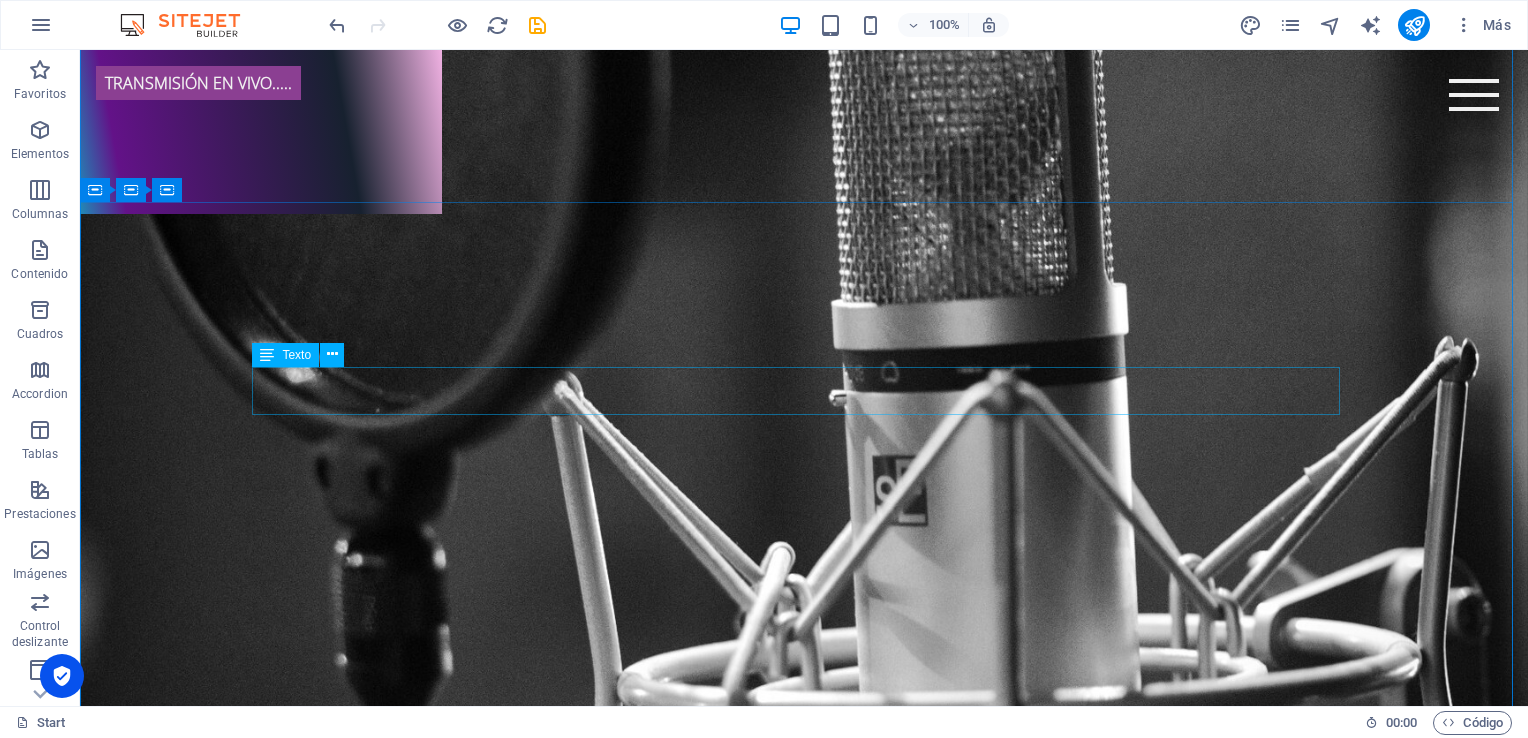 scroll, scrollTop: 1000, scrollLeft: 0, axis: vertical 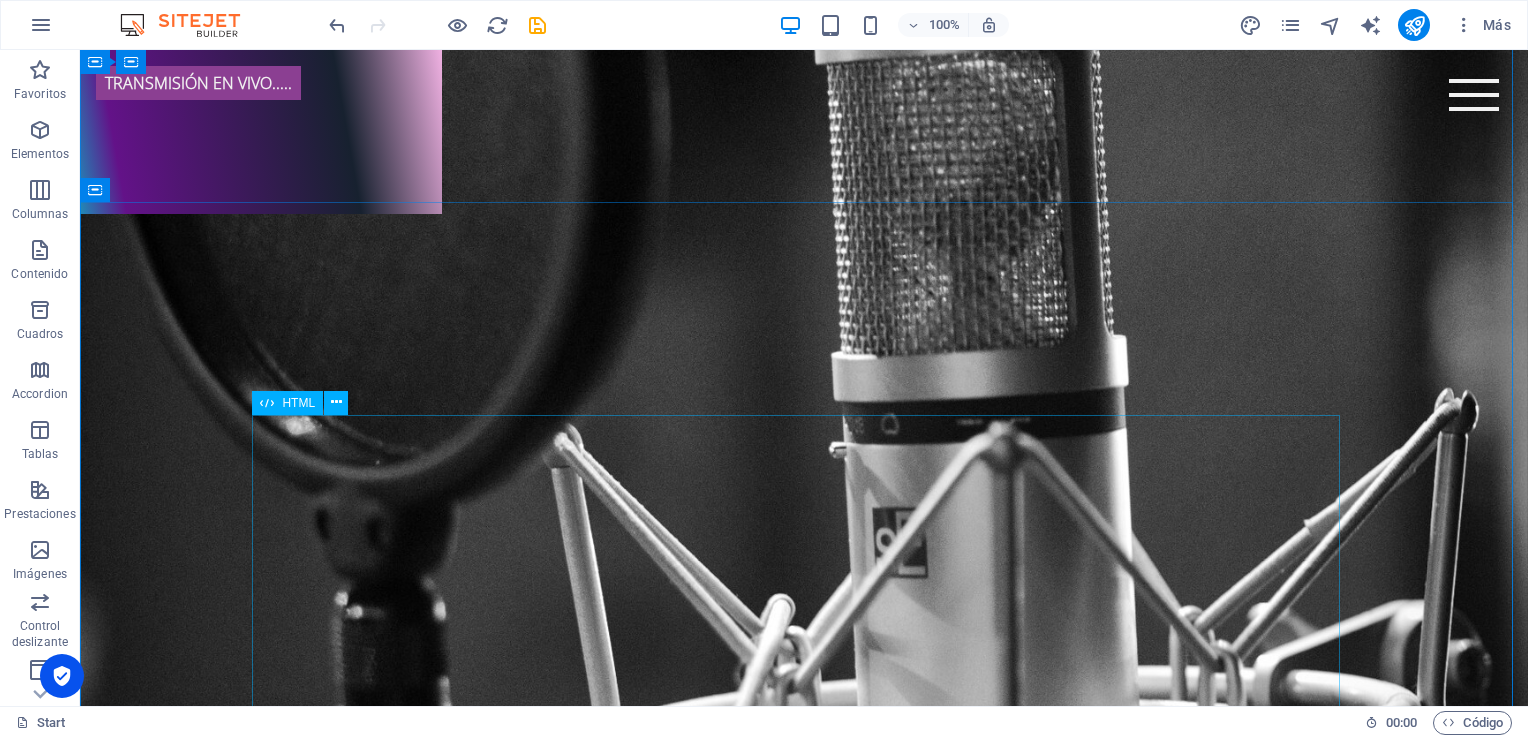 click on "Cargando canción...
A [DOMAIN_NAME] Station" at bounding box center (804, 3782) 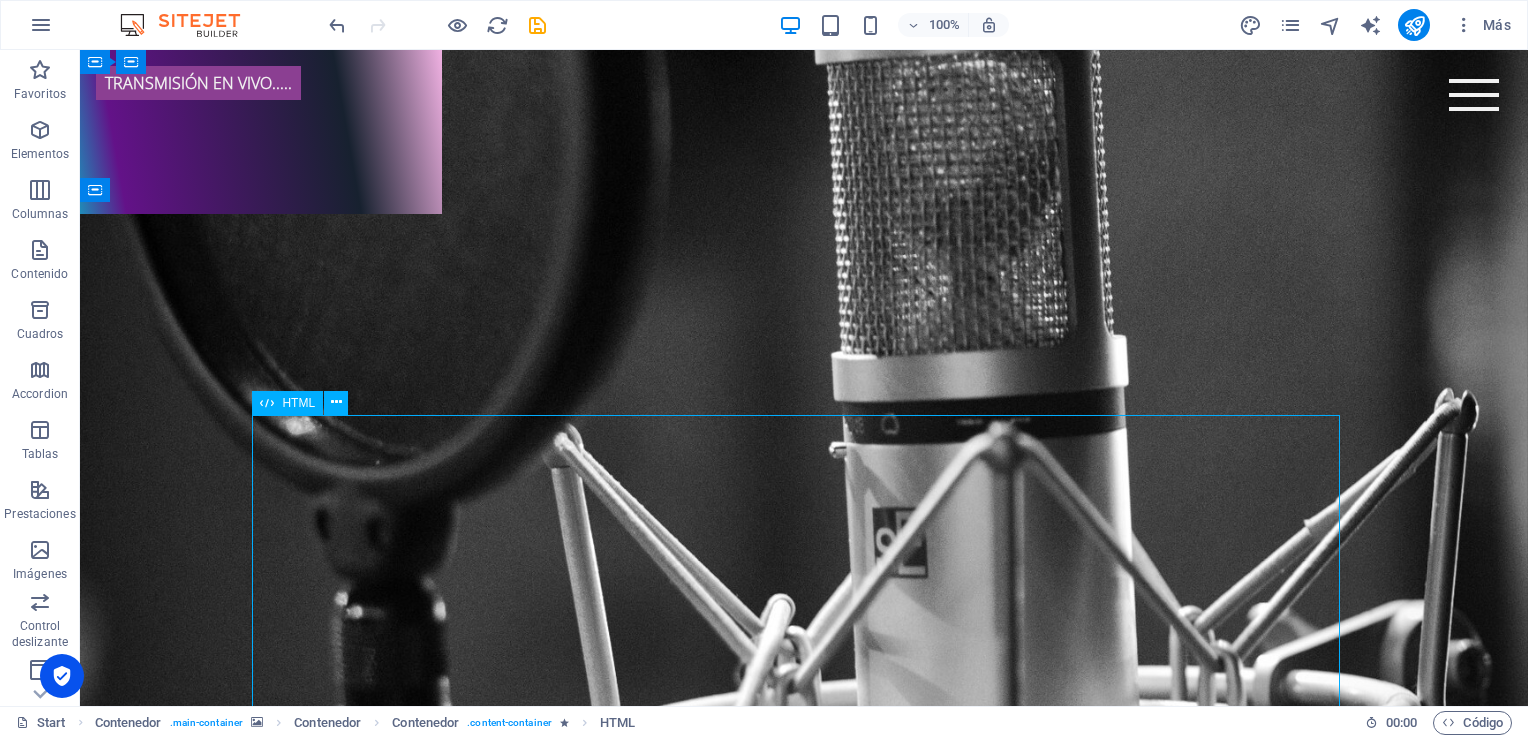 drag, startPoint x: 971, startPoint y: 468, endPoint x: 976, endPoint y: 455, distance: 13.928389 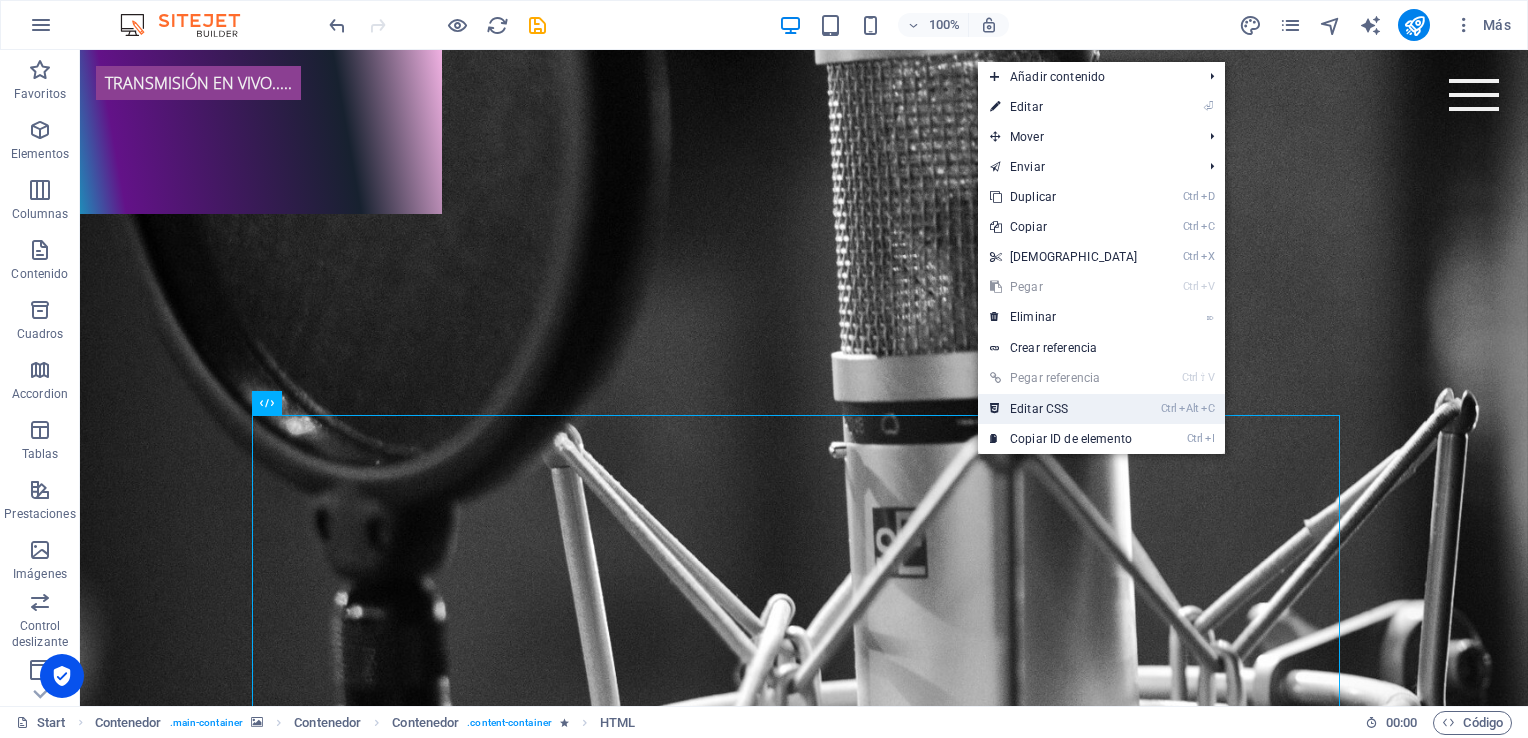 click on "Ctrl Alt C  Editar CSS" at bounding box center [1064, 409] 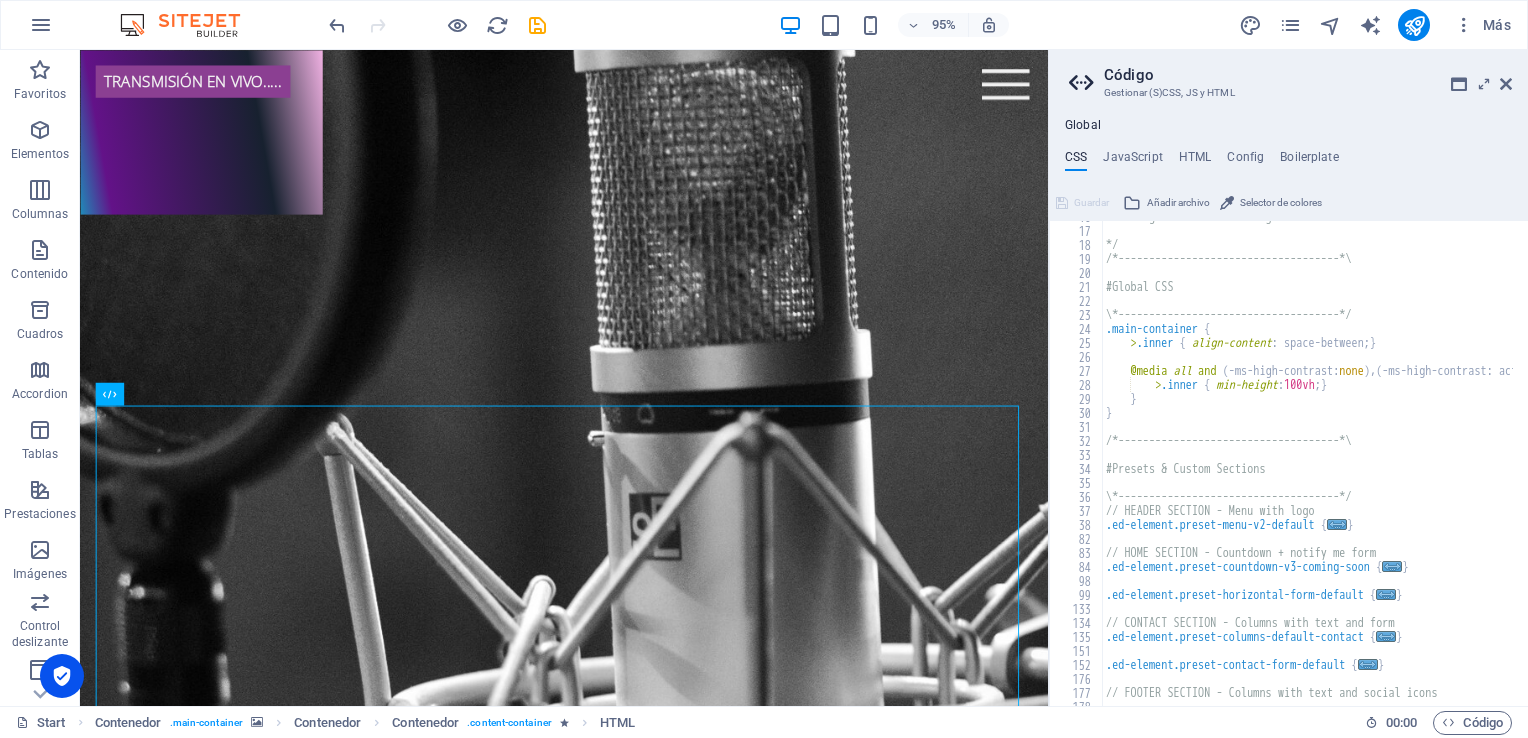 scroll, scrollTop: 160, scrollLeft: 0, axis: vertical 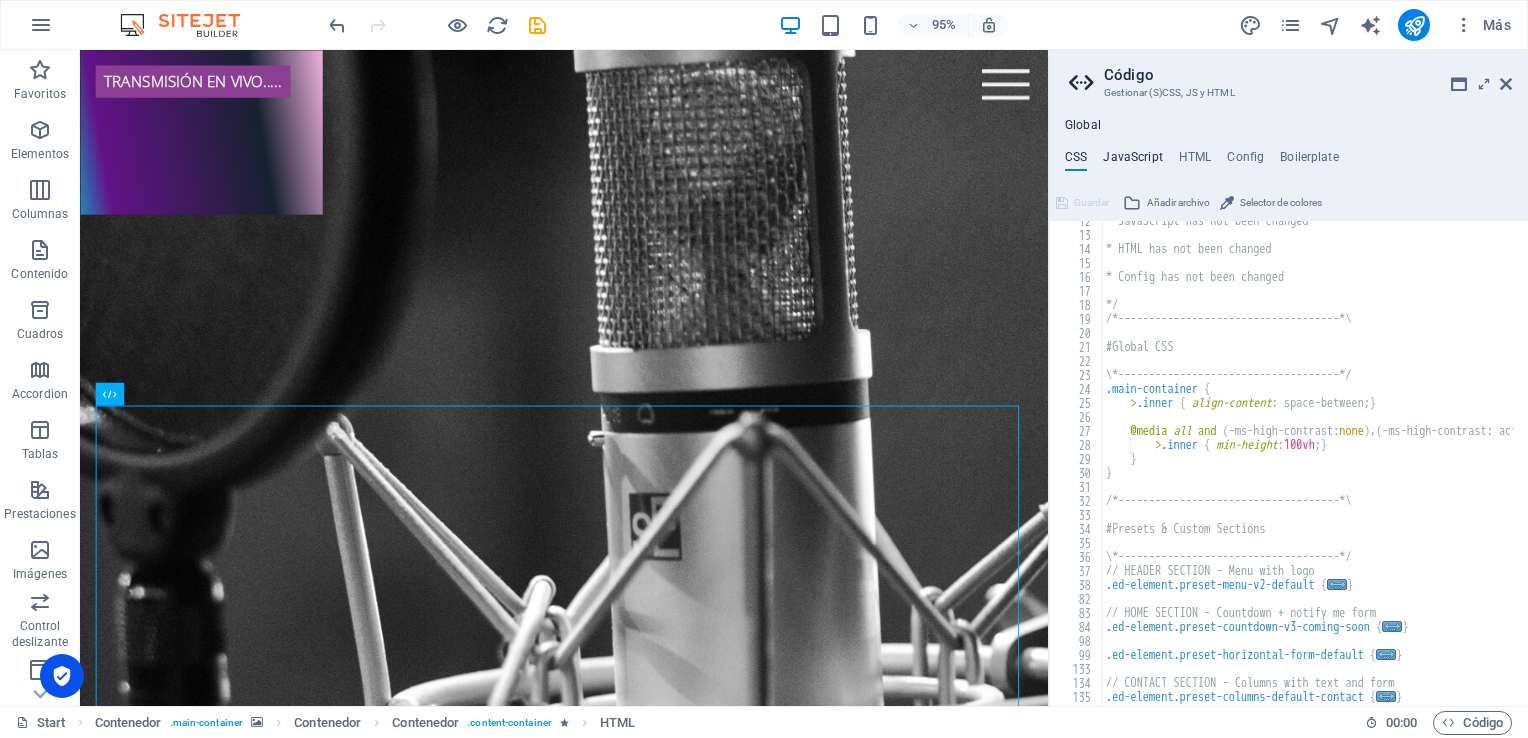 click on "JavaScript" at bounding box center [1132, 161] 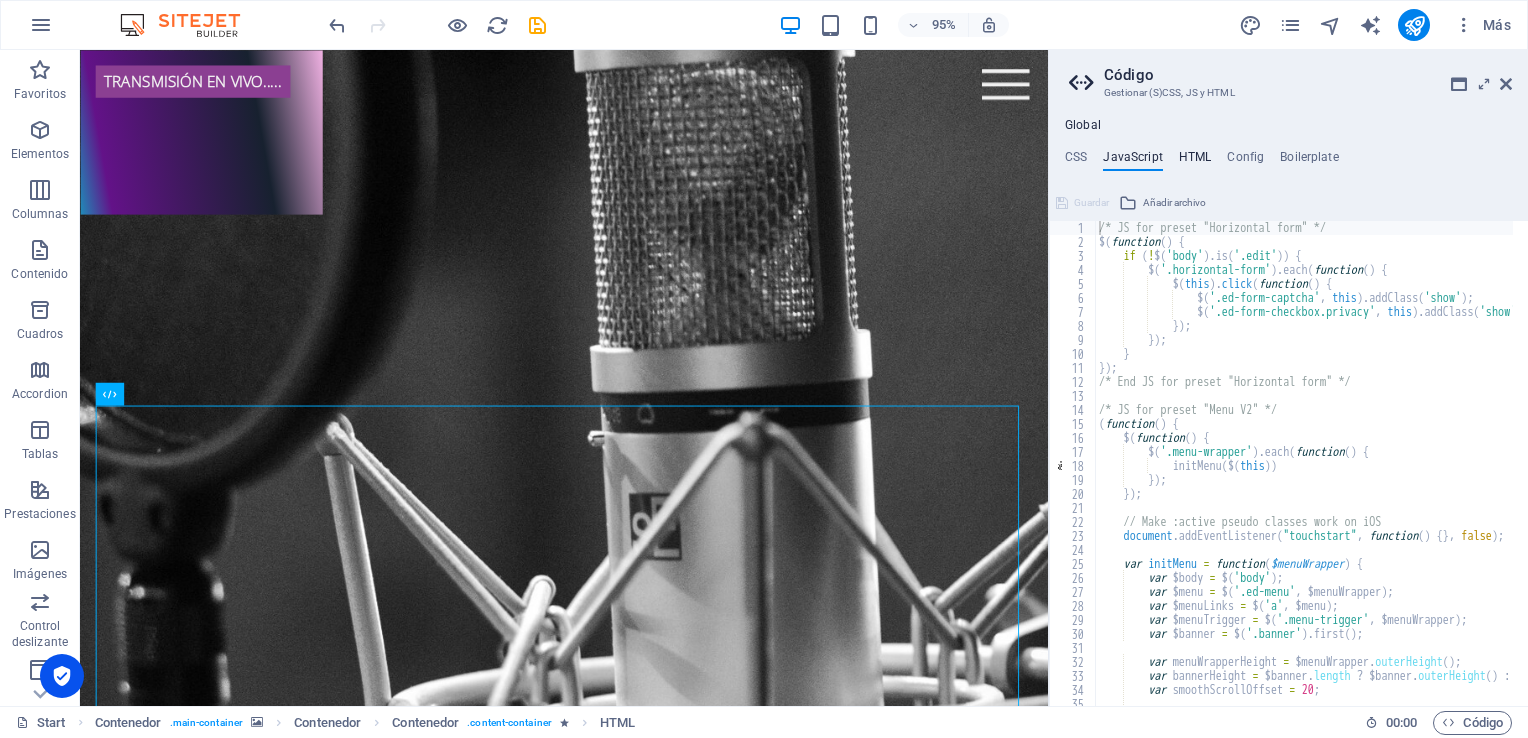 click on "HTML" at bounding box center [1195, 161] 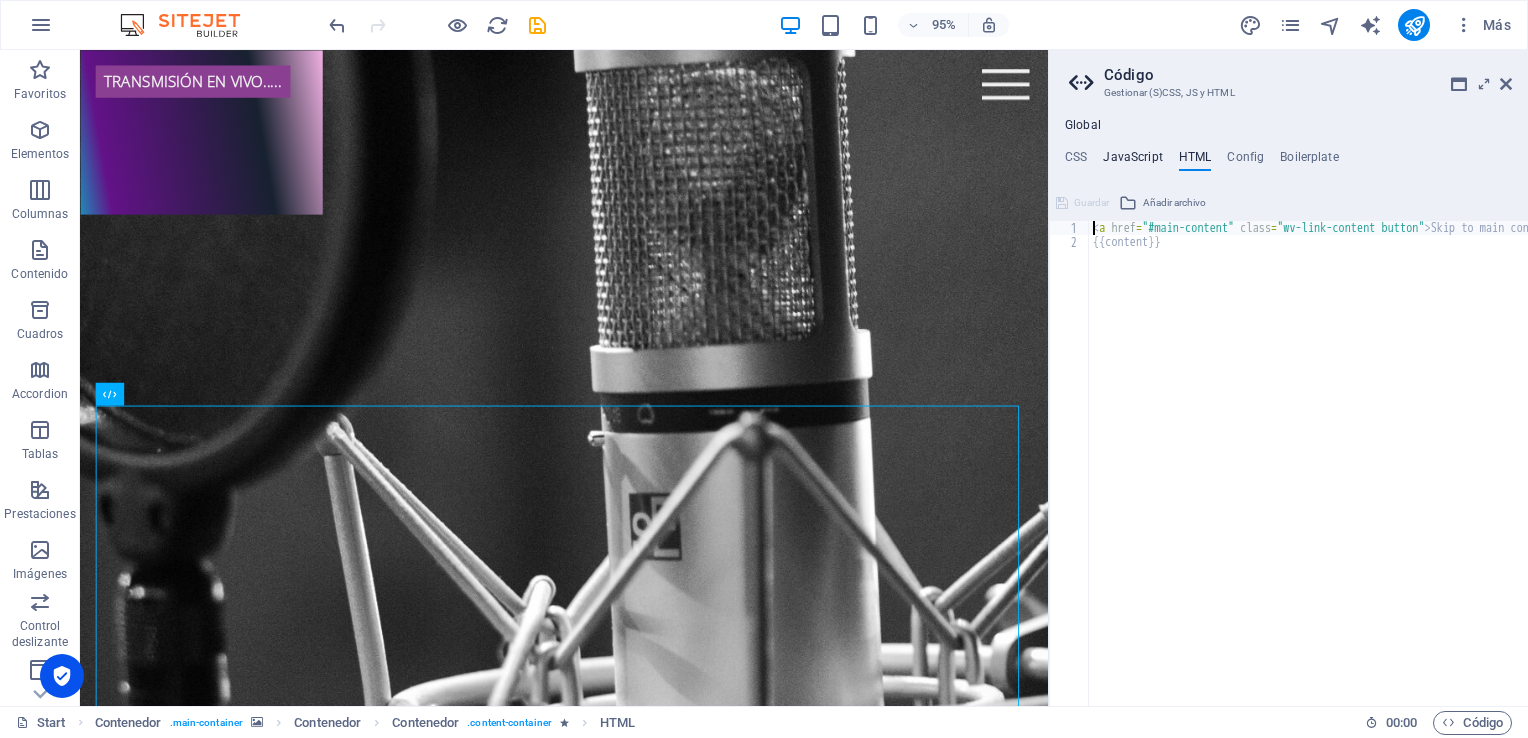 click on "JavaScript" at bounding box center (1132, 161) 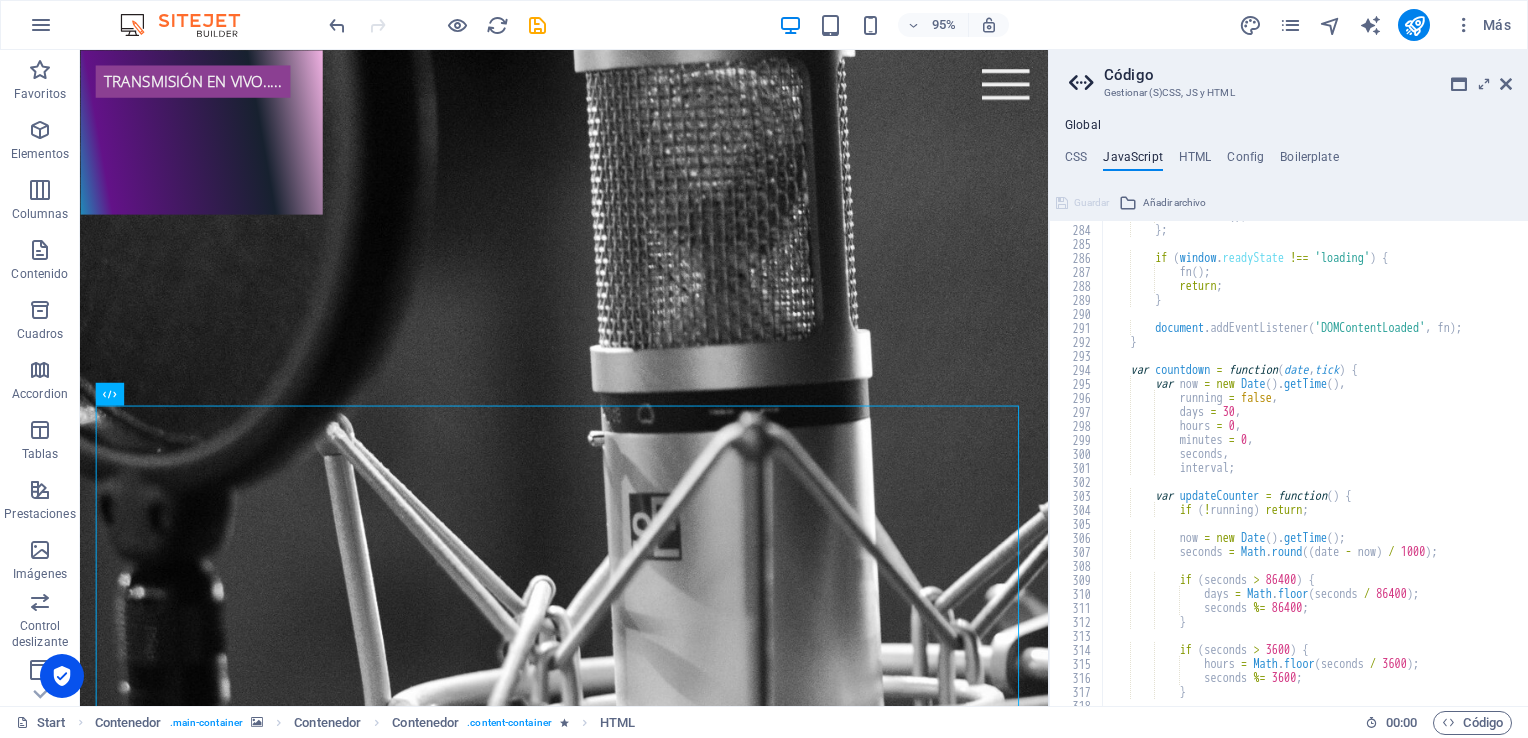 scroll, scrollTop: 3960, scrollLeft: 0, axis: vertical 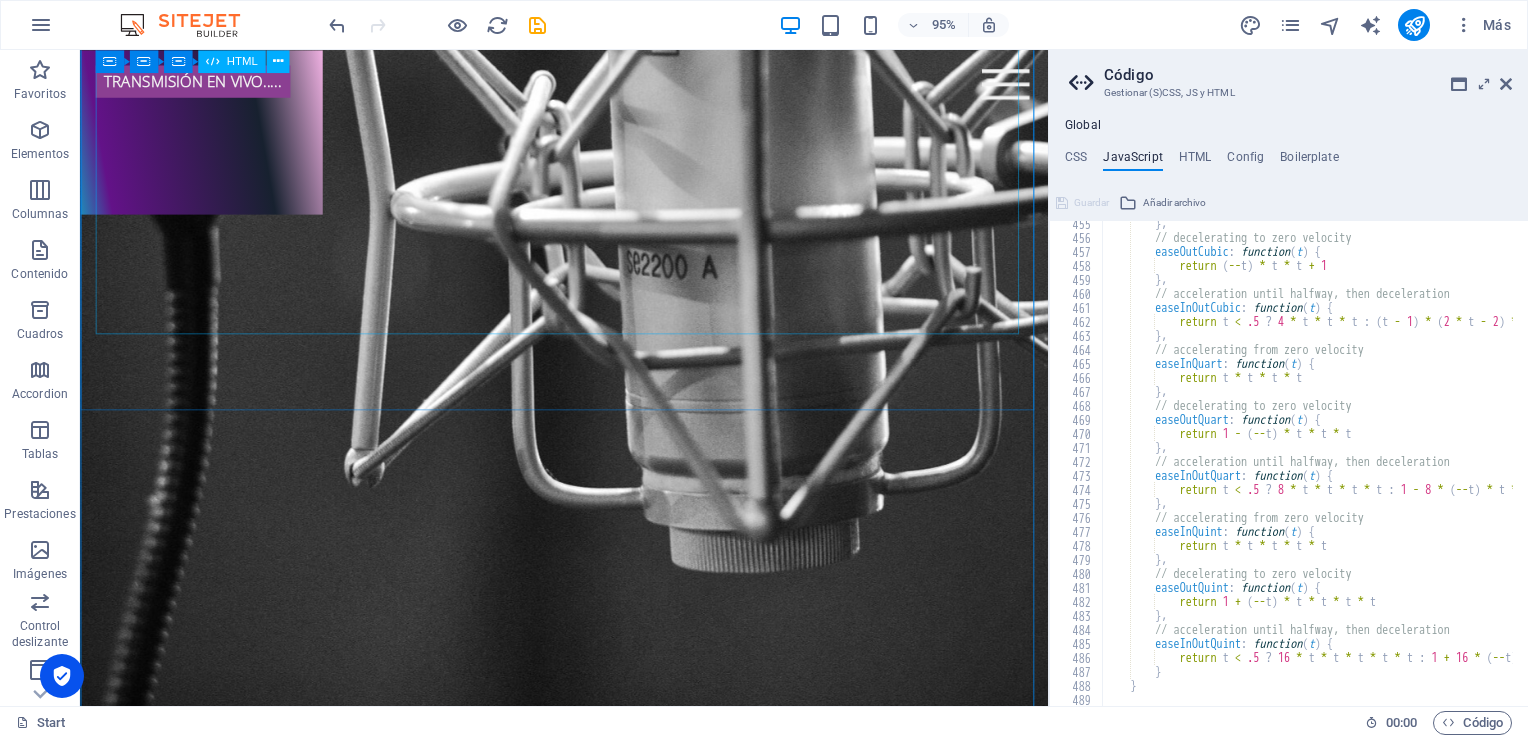 click on "Cargando canción...
A [DOMAIN_NAME] Station" at bounding box center (589, 3233) 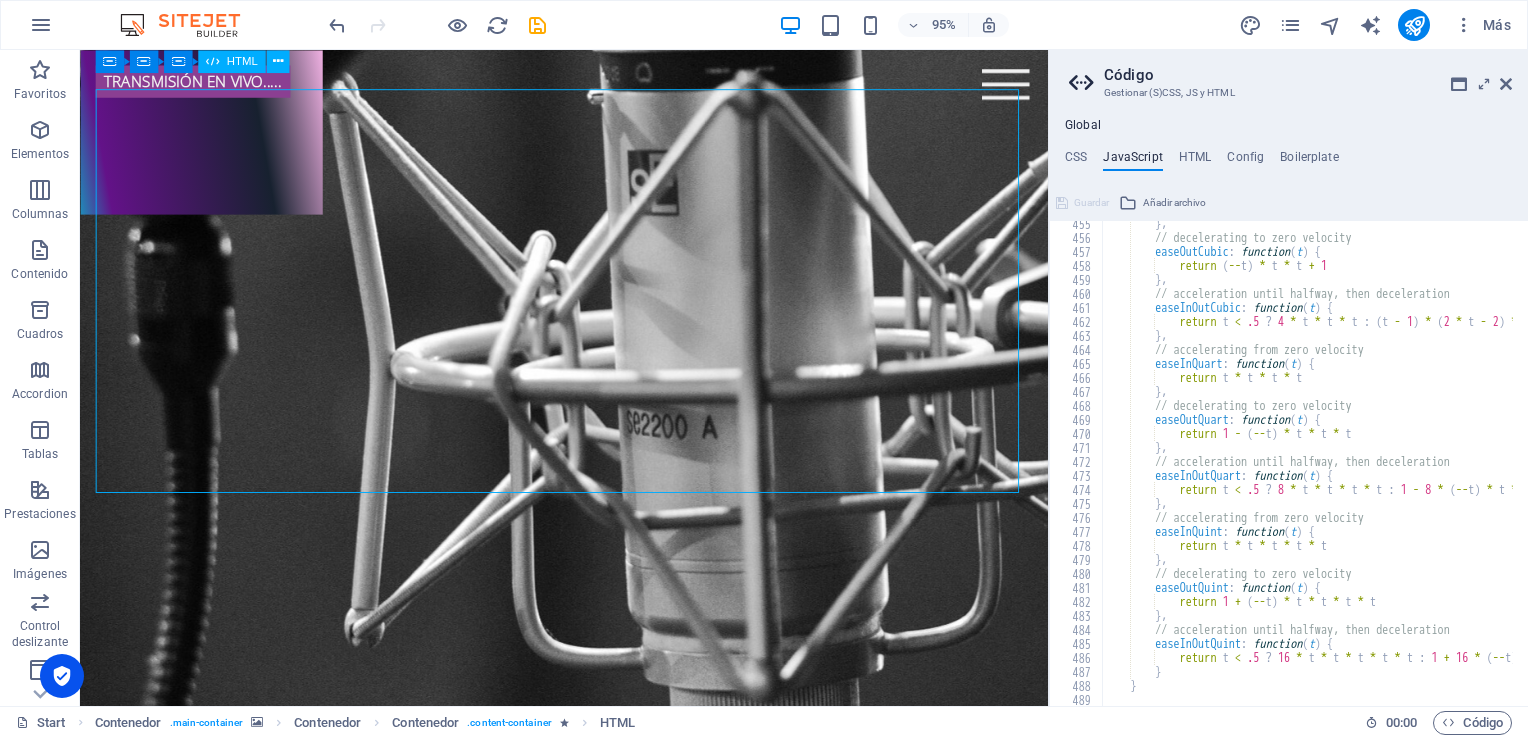 scroll, scrollTop: 1300, scrollLeft: 0, axis: vertical 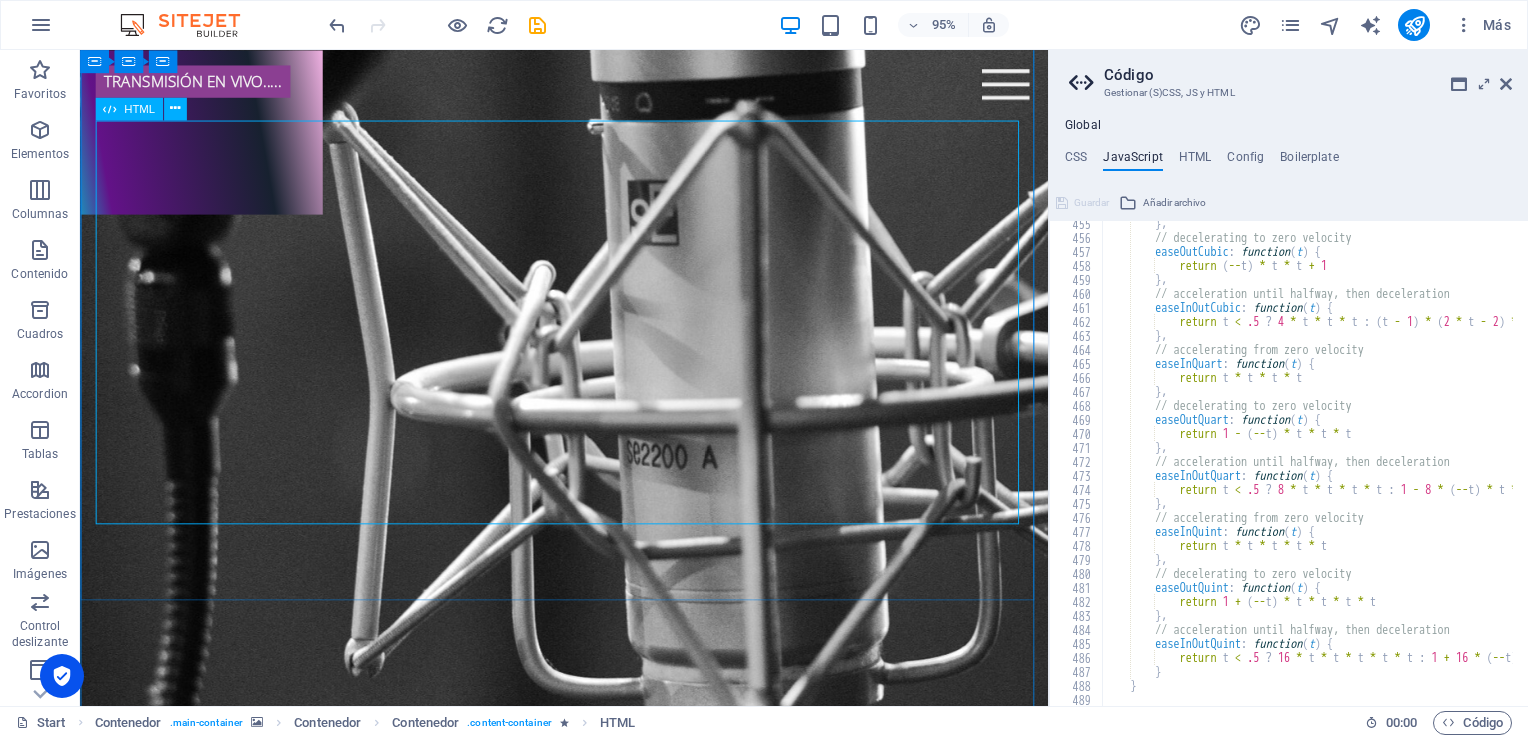 click on "Cargando canción...
A [DOMAIN_NAME] Station" at bounding box center (589, 3433) 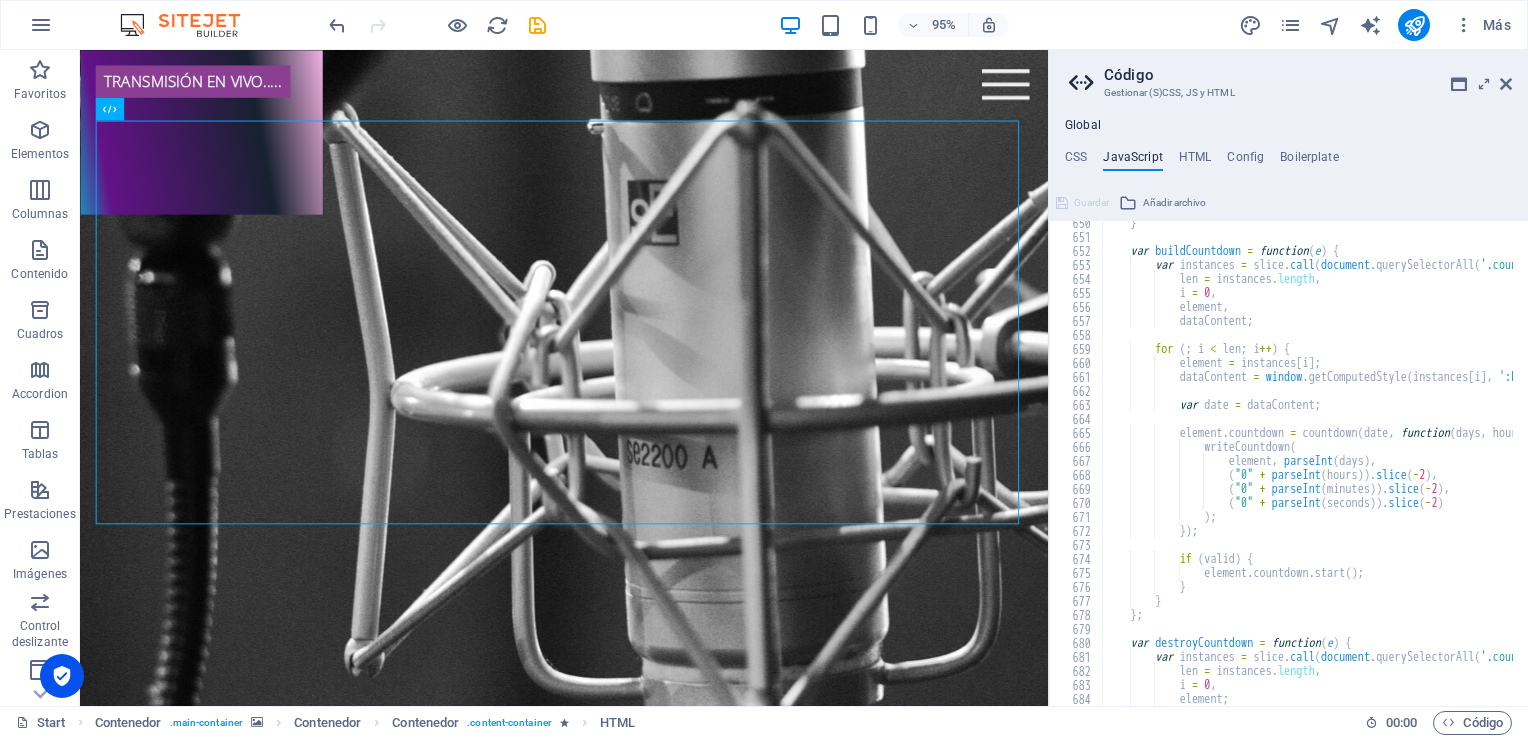 scroll, scrollTop: 9091, scrollLeft: 0, axis: vertical 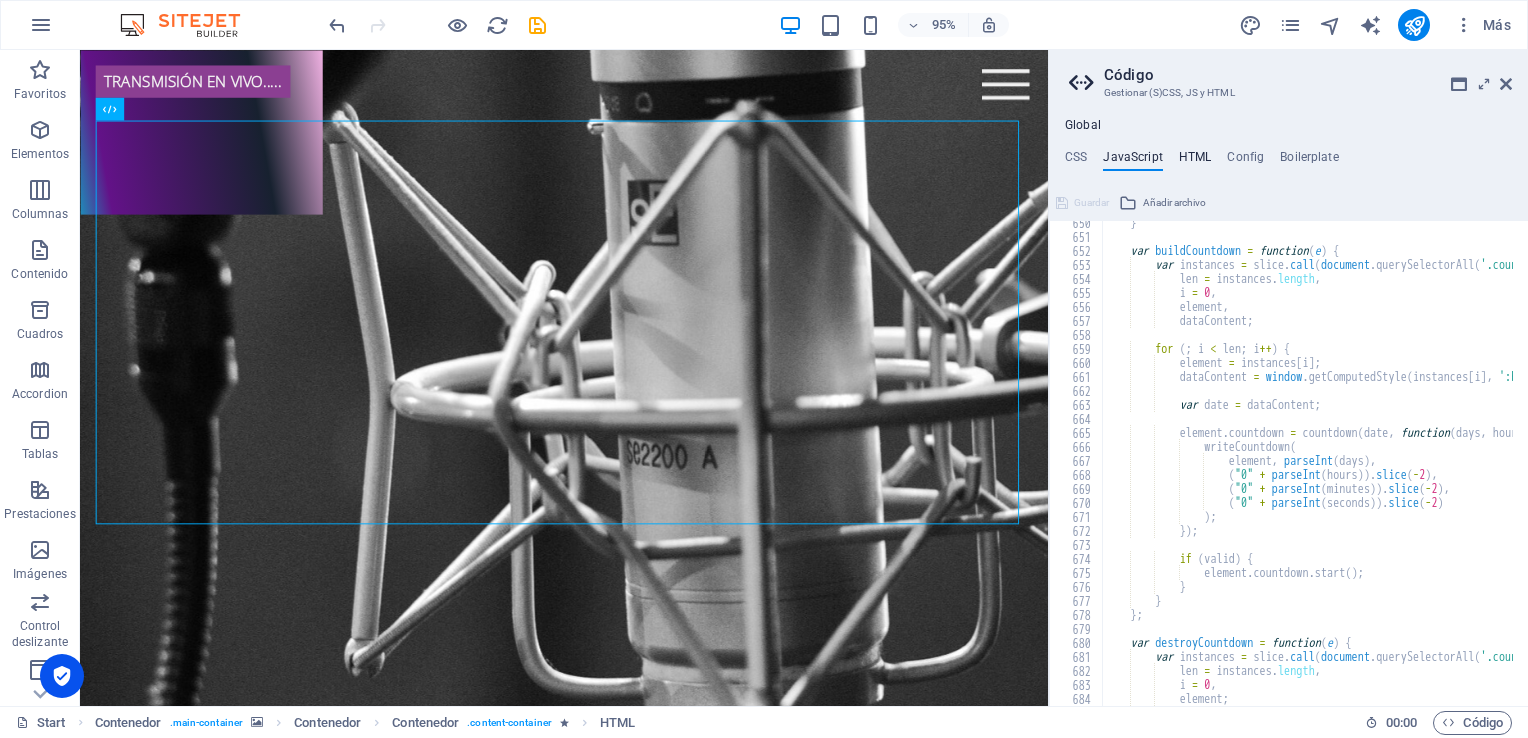 click on "HTML" at bounding box center (1195, 161) 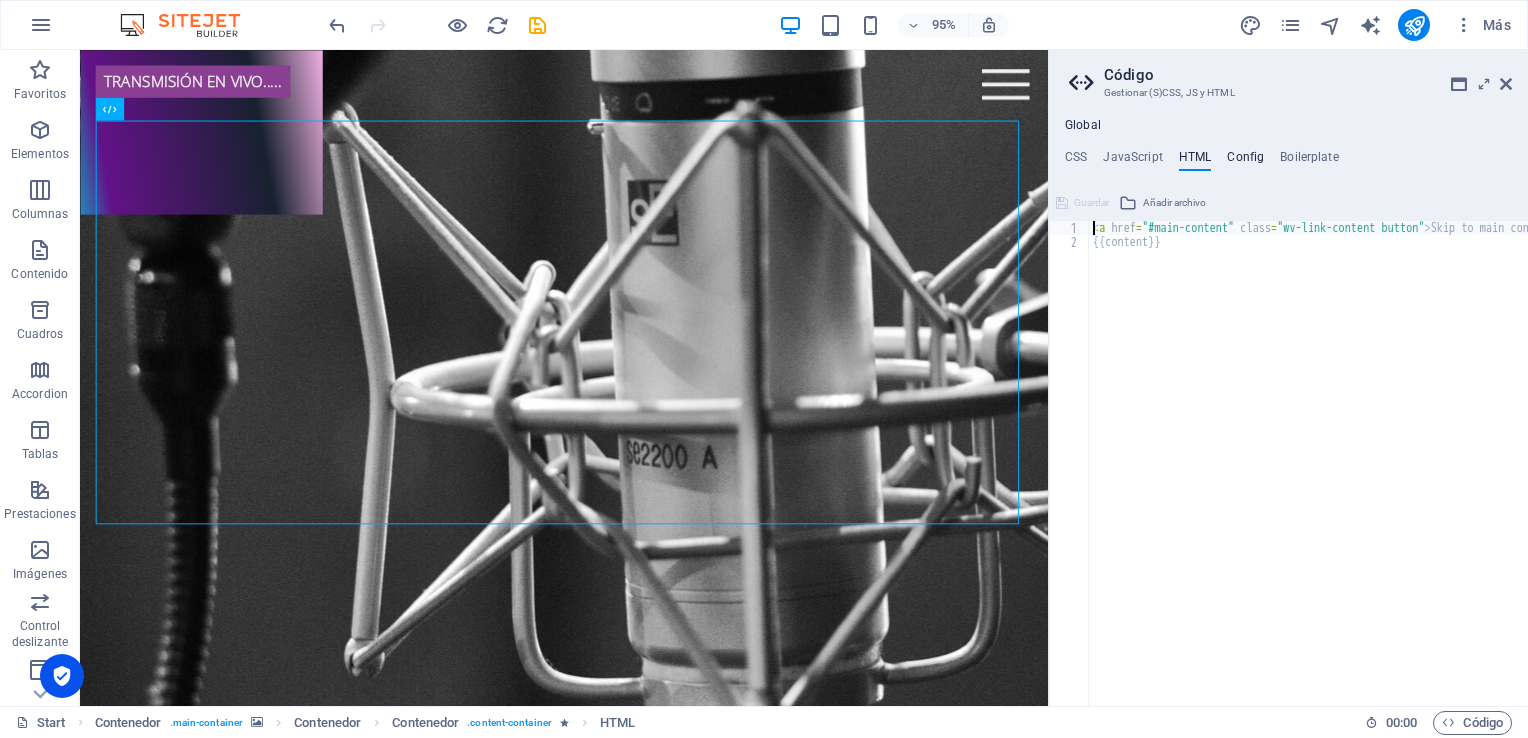 click on "Config" at bounding box center (1245, 161) 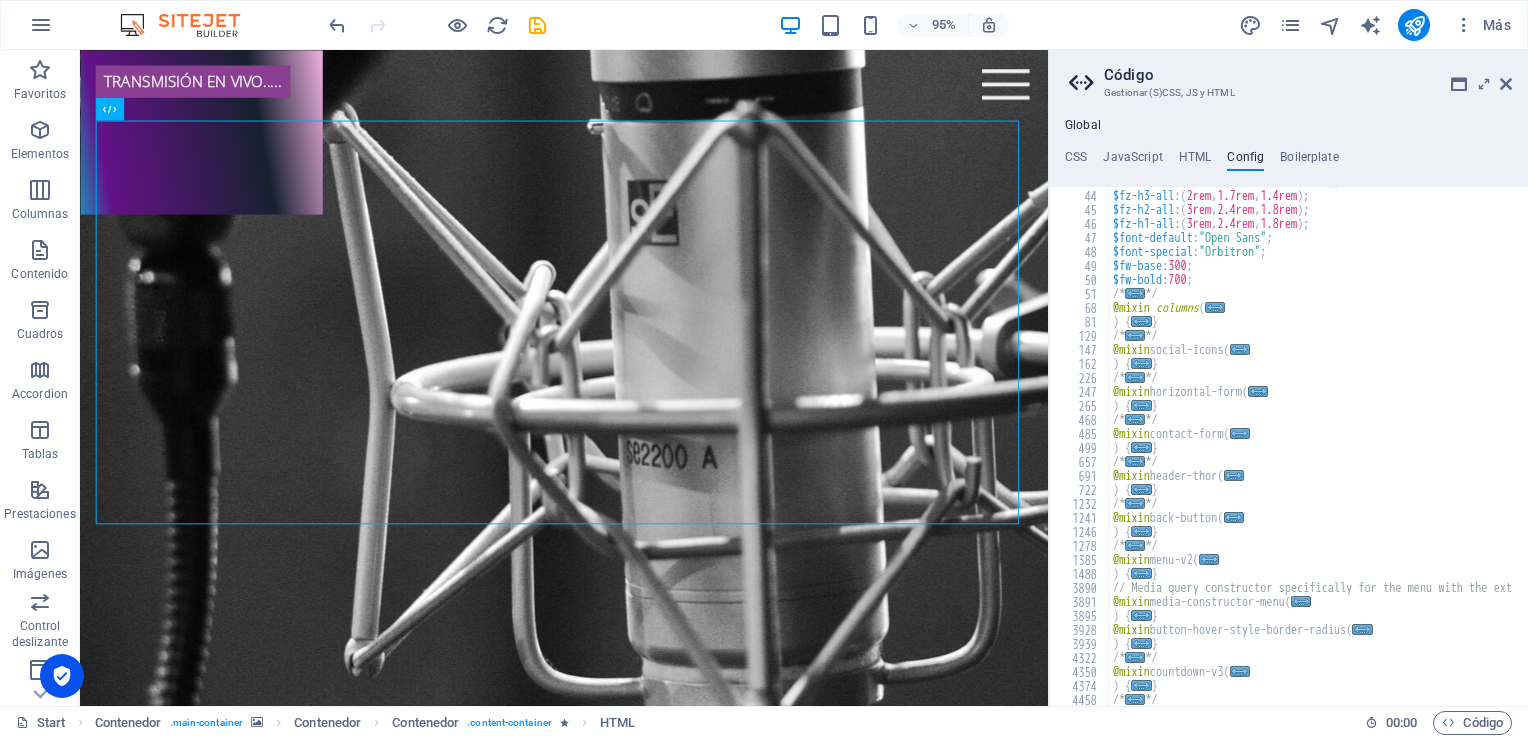 scroll, scrollTop: 643, scrollLeft: 0, axis: vertical 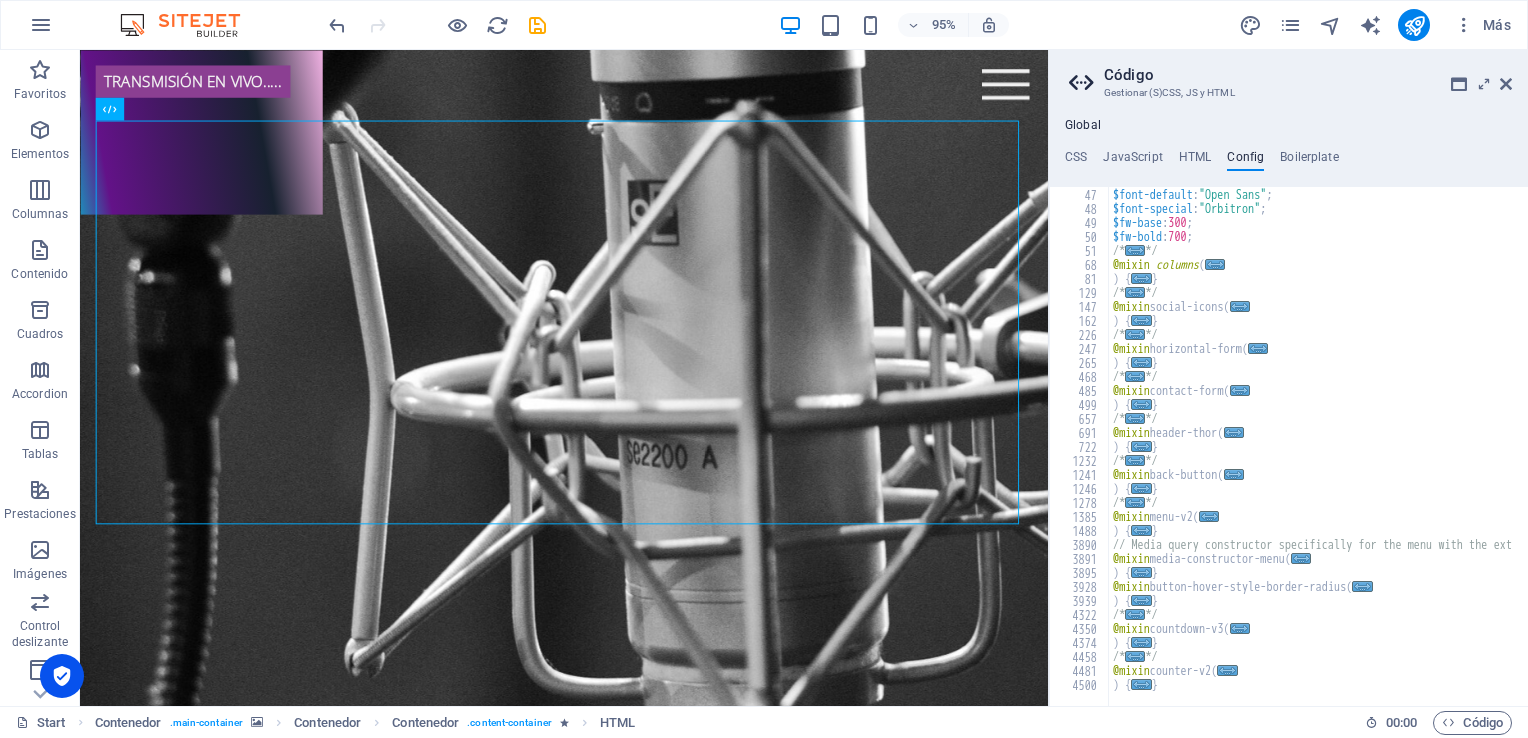 click on "Global CSS JavaScript HTML Config Boilerplate /*------------------------------------*\ 12 13 14 15 16 17 18 19 20 21 22 23 24 25 26 27 28 29 30 31 32 33 34 35 36 37 38 82 83 84 98 99 133 134 135   * JavaScript has not been changed   * HTML has not been changed   * Config has not been changed   */ /*------------------------------------*\     #Global CSS \*------------------------------------*/ .main-container   {      > .inner   {   align-content : space-between;  }      @media   all   and   ( -ms-high-contrast:  none ) ,  ( -ms-high-contrast: active )   {           > .inner   {   min-height :  100vh ;  }      } } /*------------------------------------*\     #Presets & Custom Sections \*------------------------------------*/ // HEADER SECTION - Menu with logo     .ed-element.preset-menu-v2-default   { ... } // HOME SECTION - Countdown + notify me form .ed-element.preset-countdown-v3-coming-soon   { ... } .ed-element.preset-horizontal-form-default   { ... } // CONTACT SECTION - Columns with text and form   { }" at bounding box center (1288, 412) 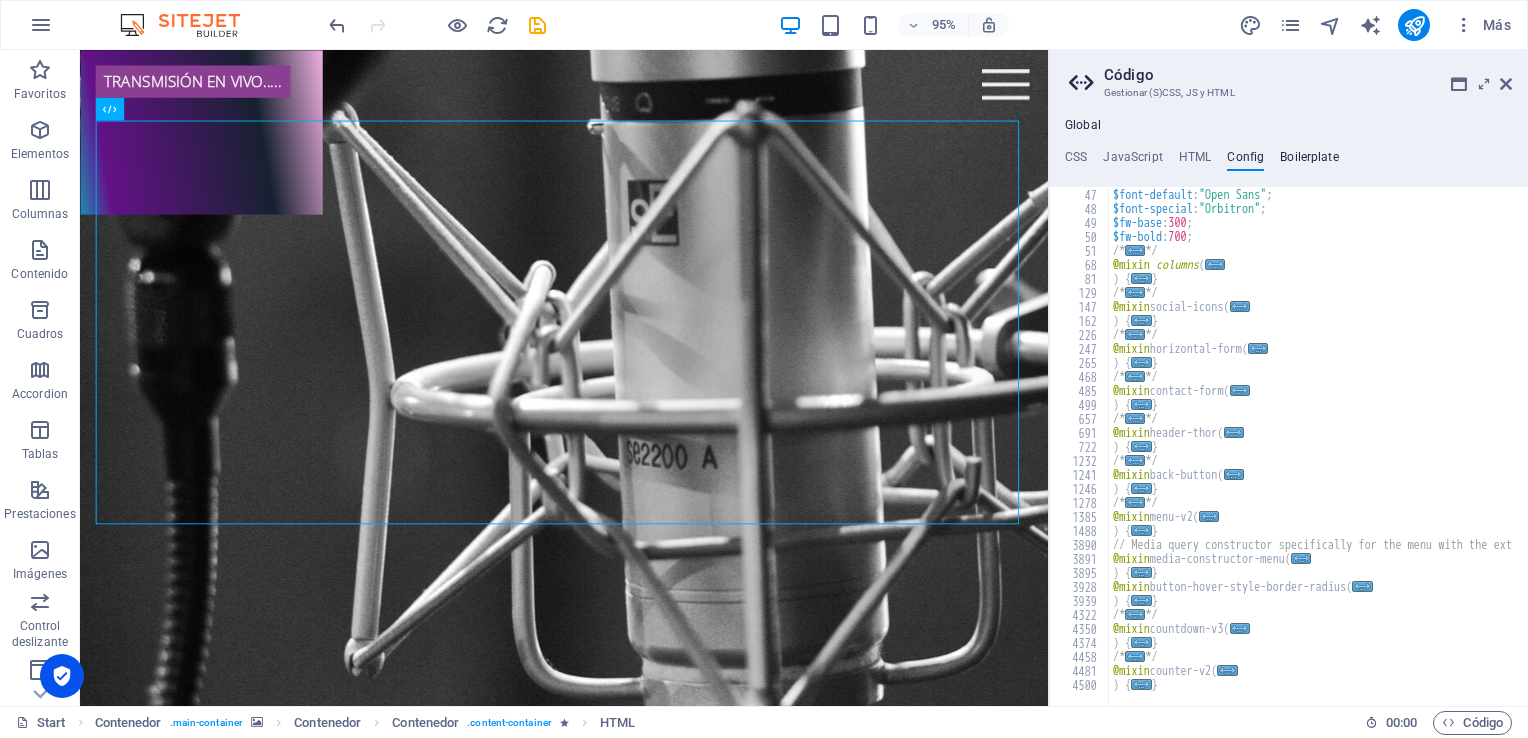 click on "Boilerplate" at bounding box center (1309, 161) 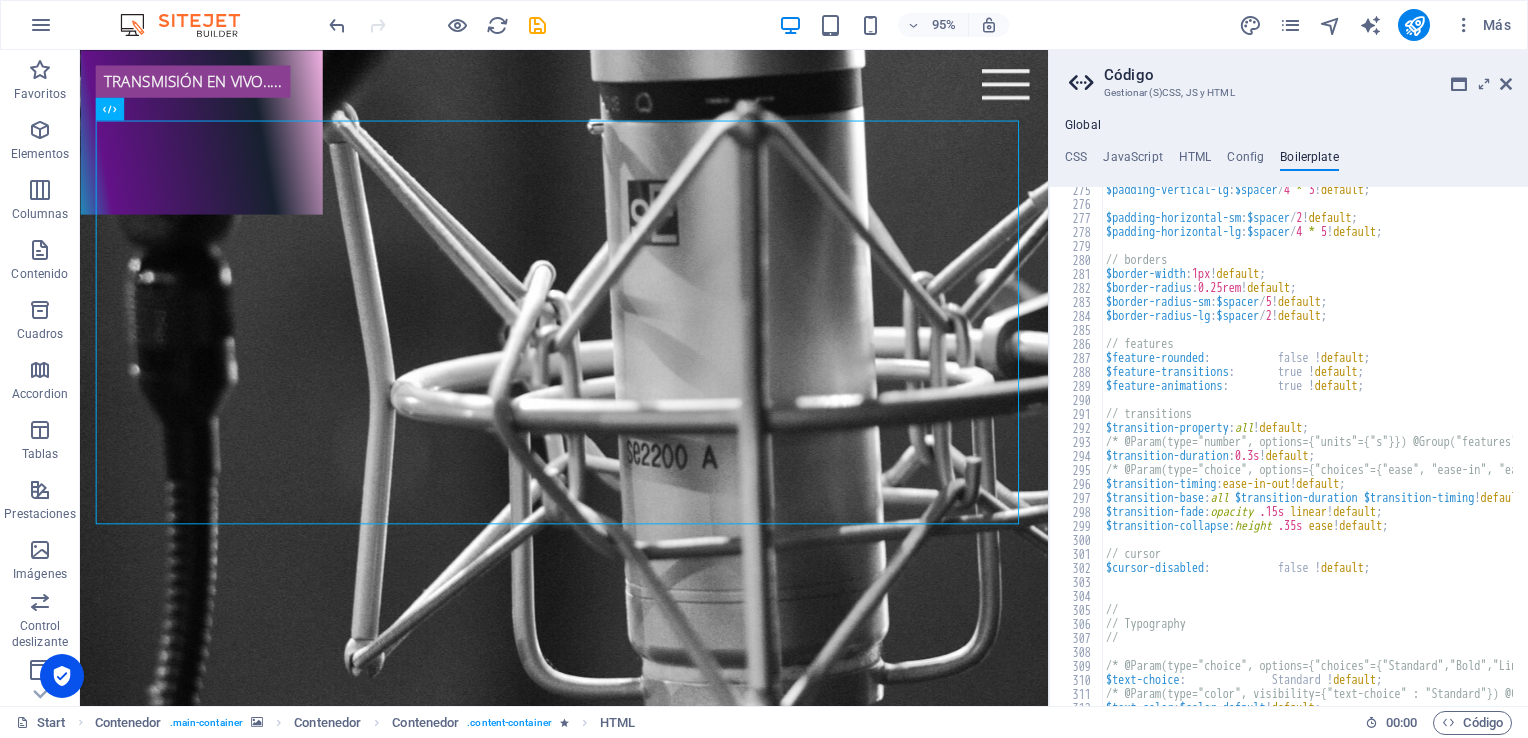 scroll, scrollTop: 2212, scrollLeft: 0, axis: vertical 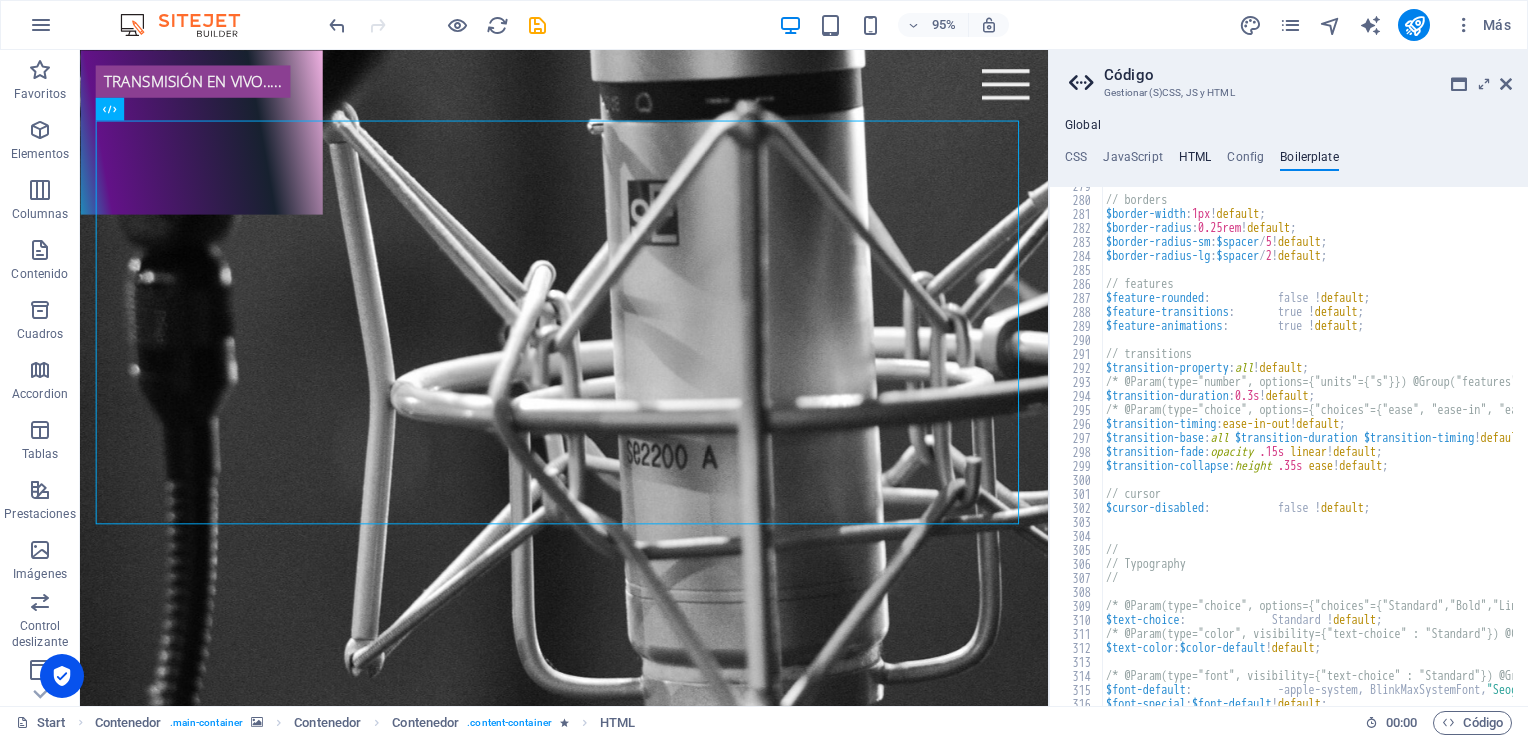 click on "HTML" at bounding box center (1195, 161) 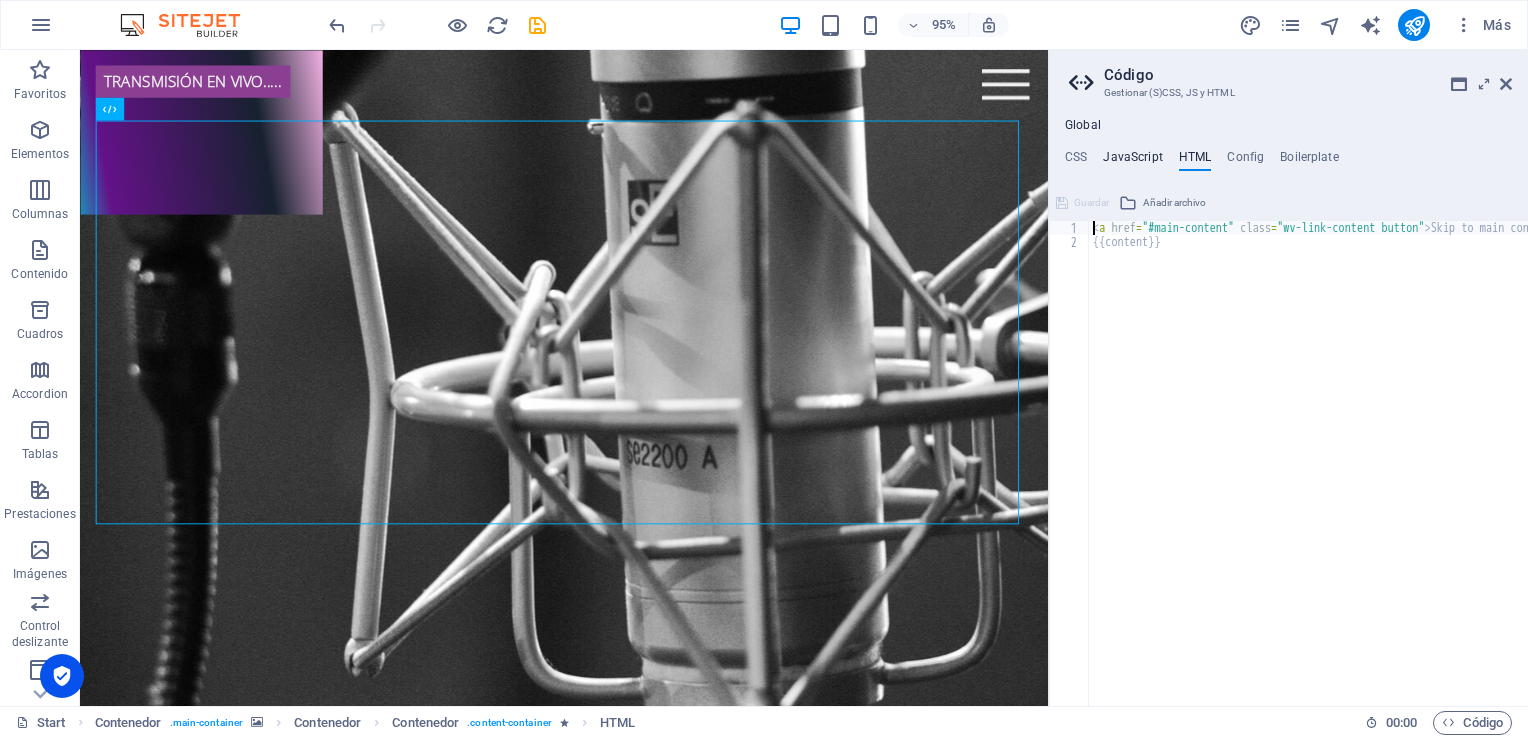 click on "JavaScript" at bounding box center (1132, 161) 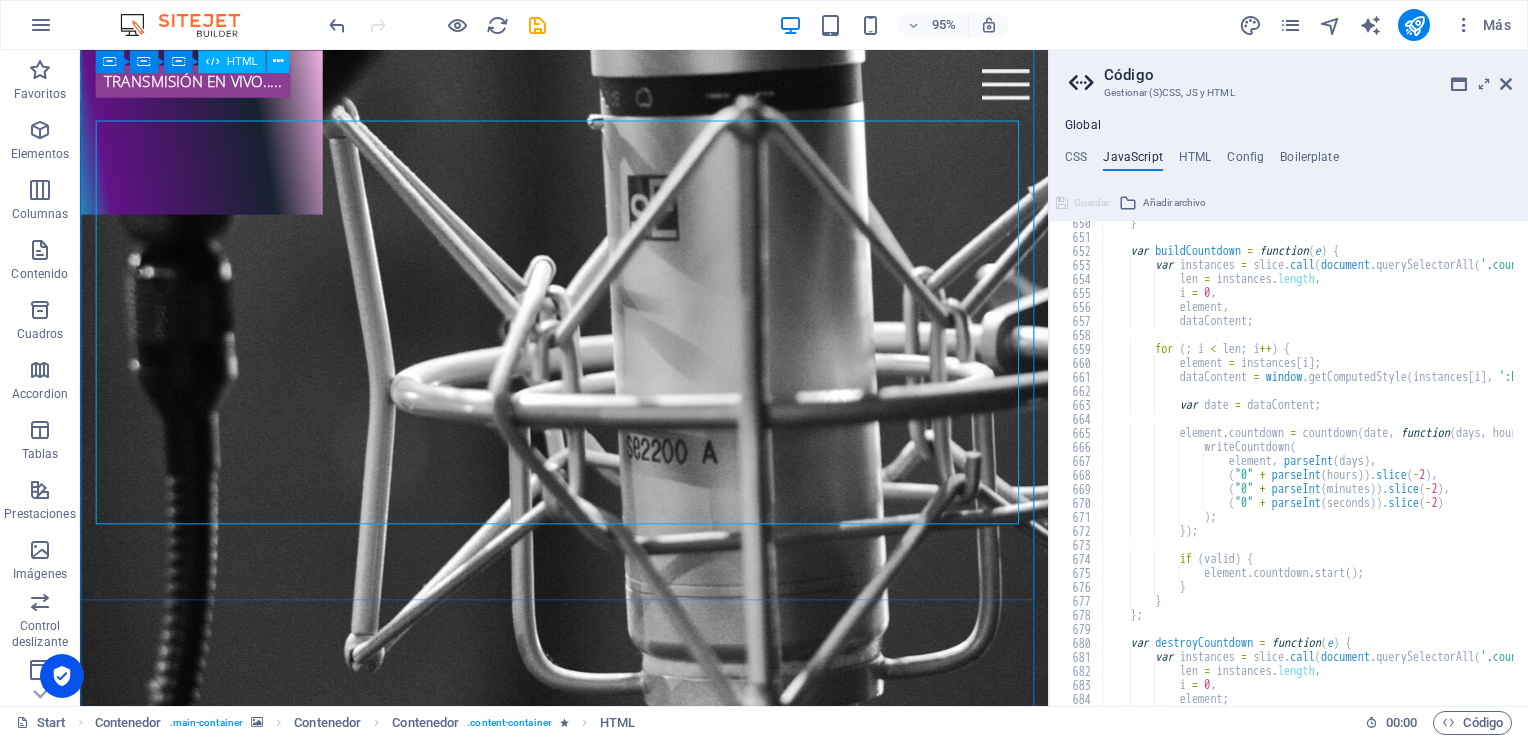 scroll, scrollTop: 1300, scrollLeft: 0, axis: vertical 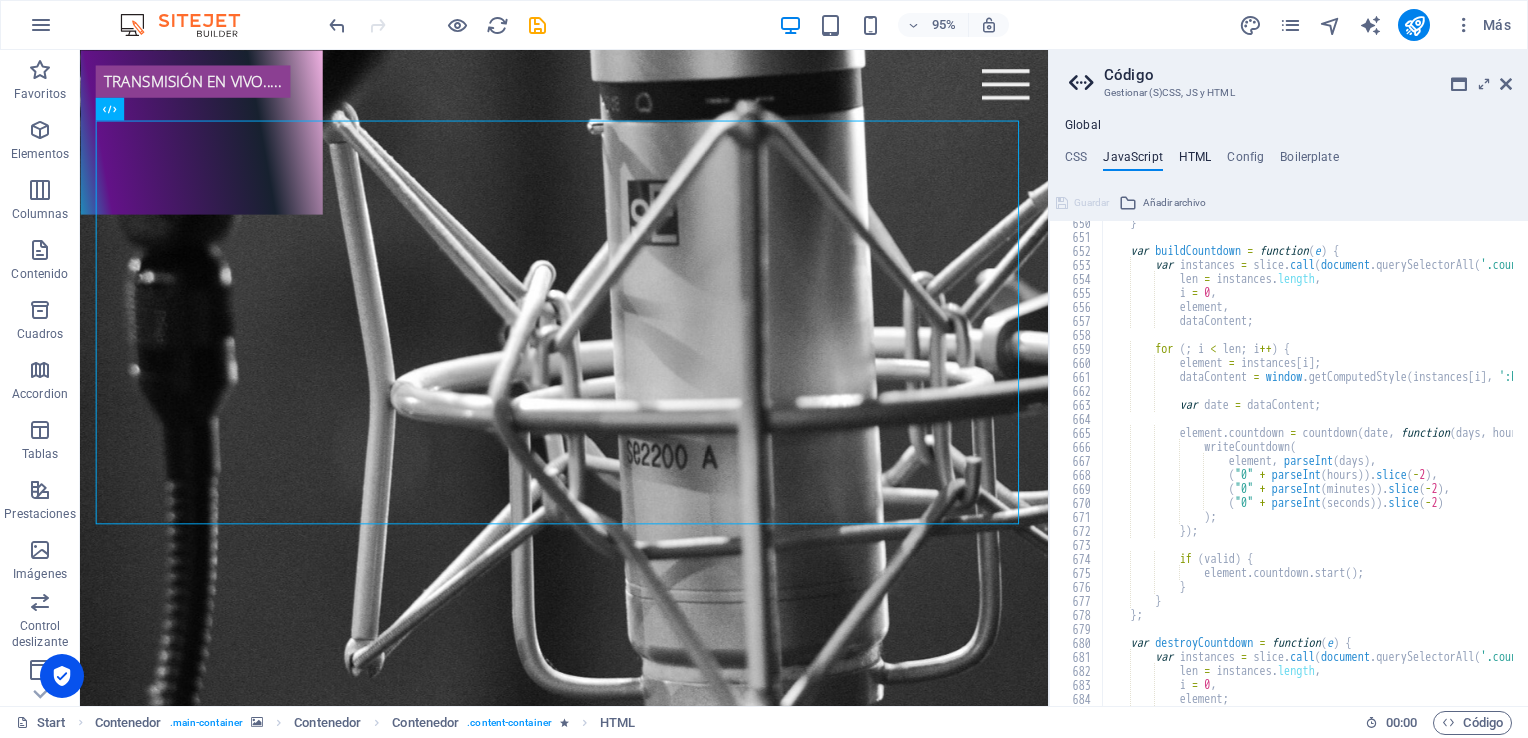 click on "HTML" at bounding box center [1195, 161] 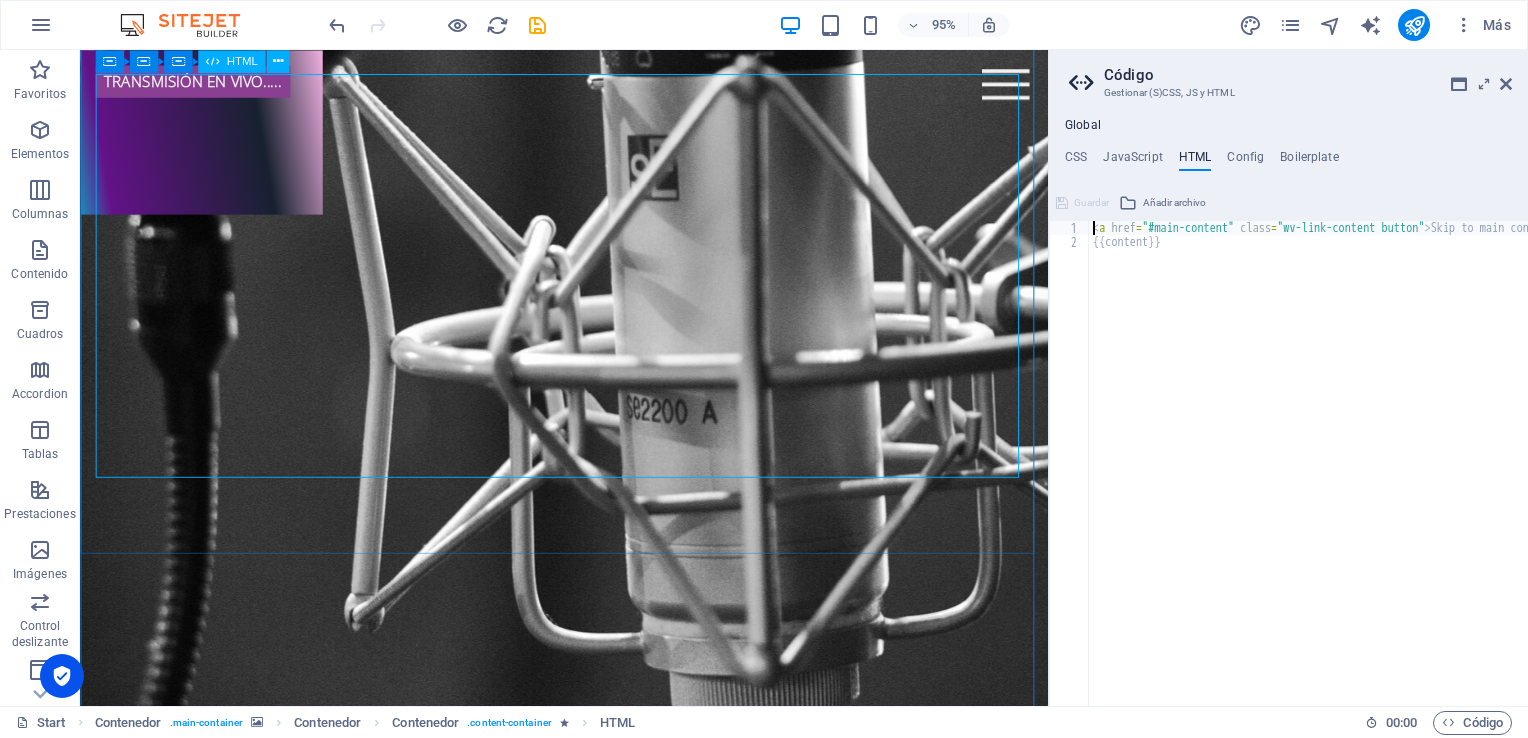 scroll, scrollTop: 1300, scrollLeft: 0, axis: vertical 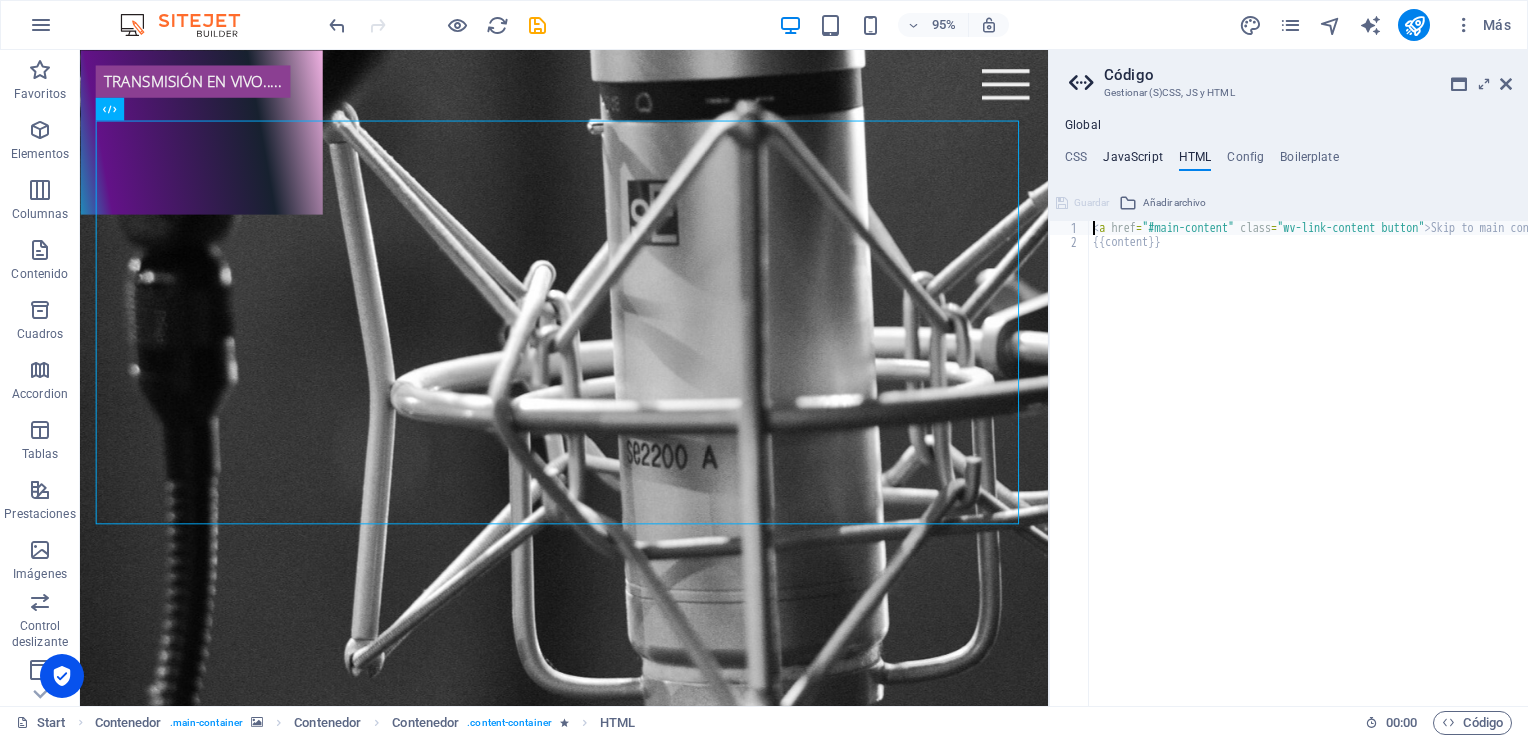 click on "JavaScript" at bounding box center [1132, 161] 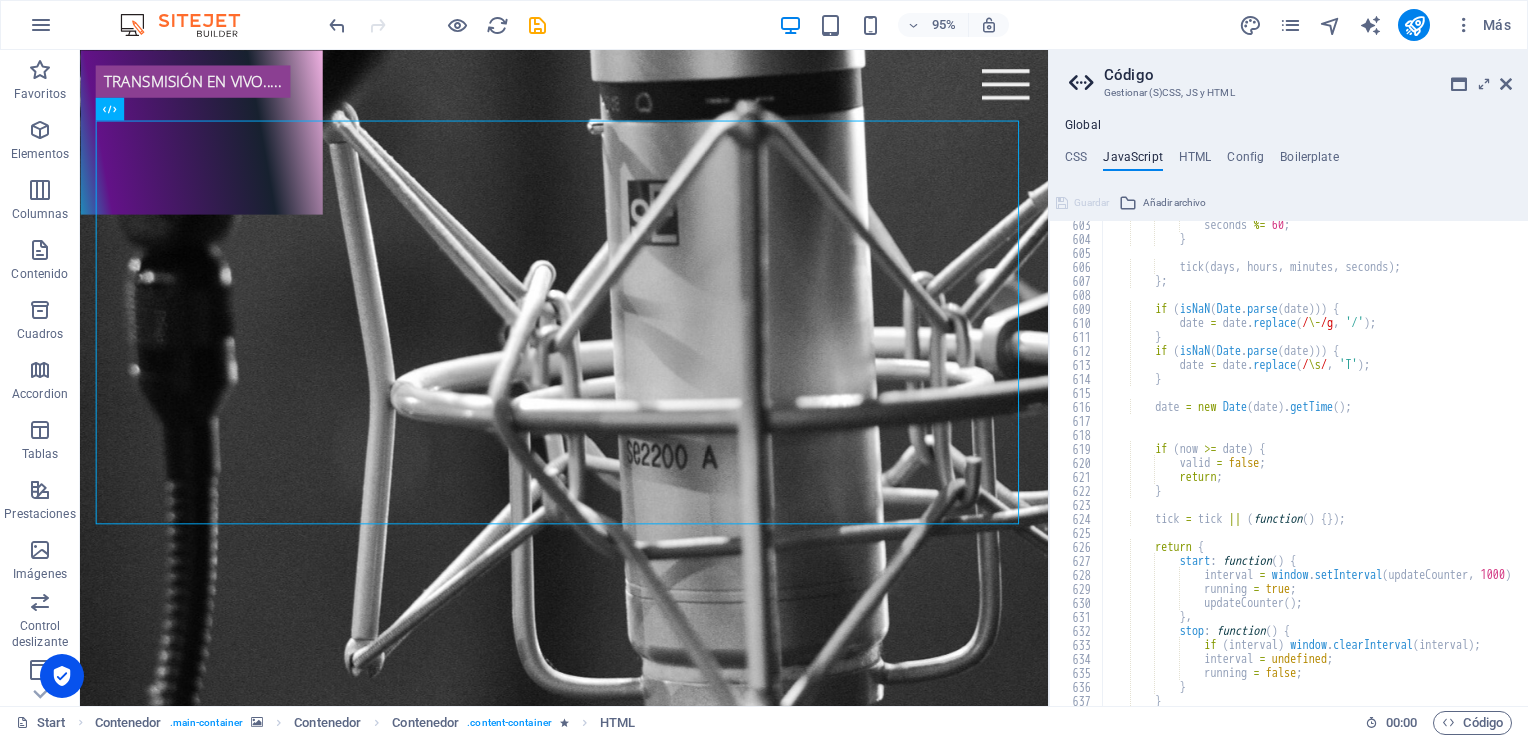 scroll, scrollTop: 8311, scrollLeft: 0, axis: vertical 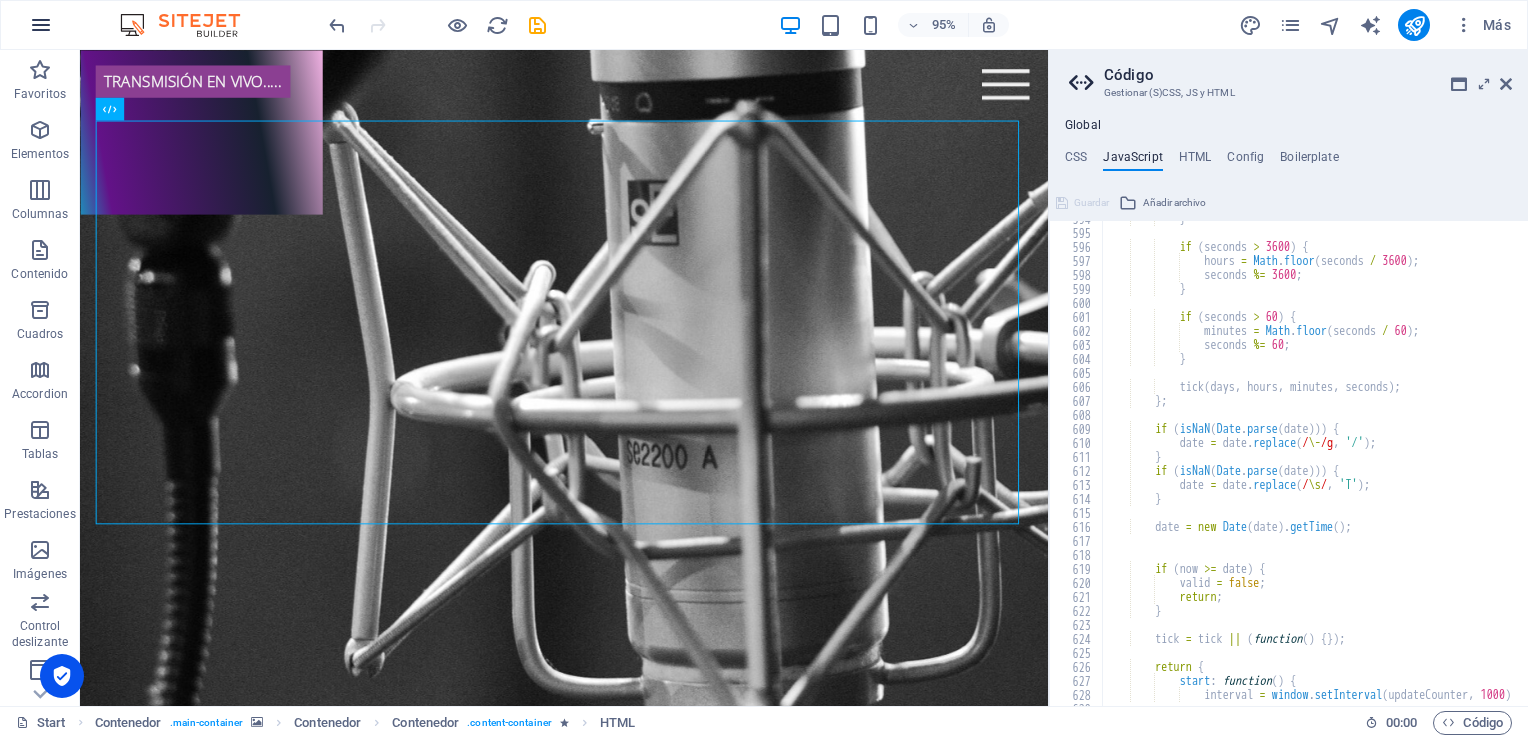 click at bounding box center (41, 25) 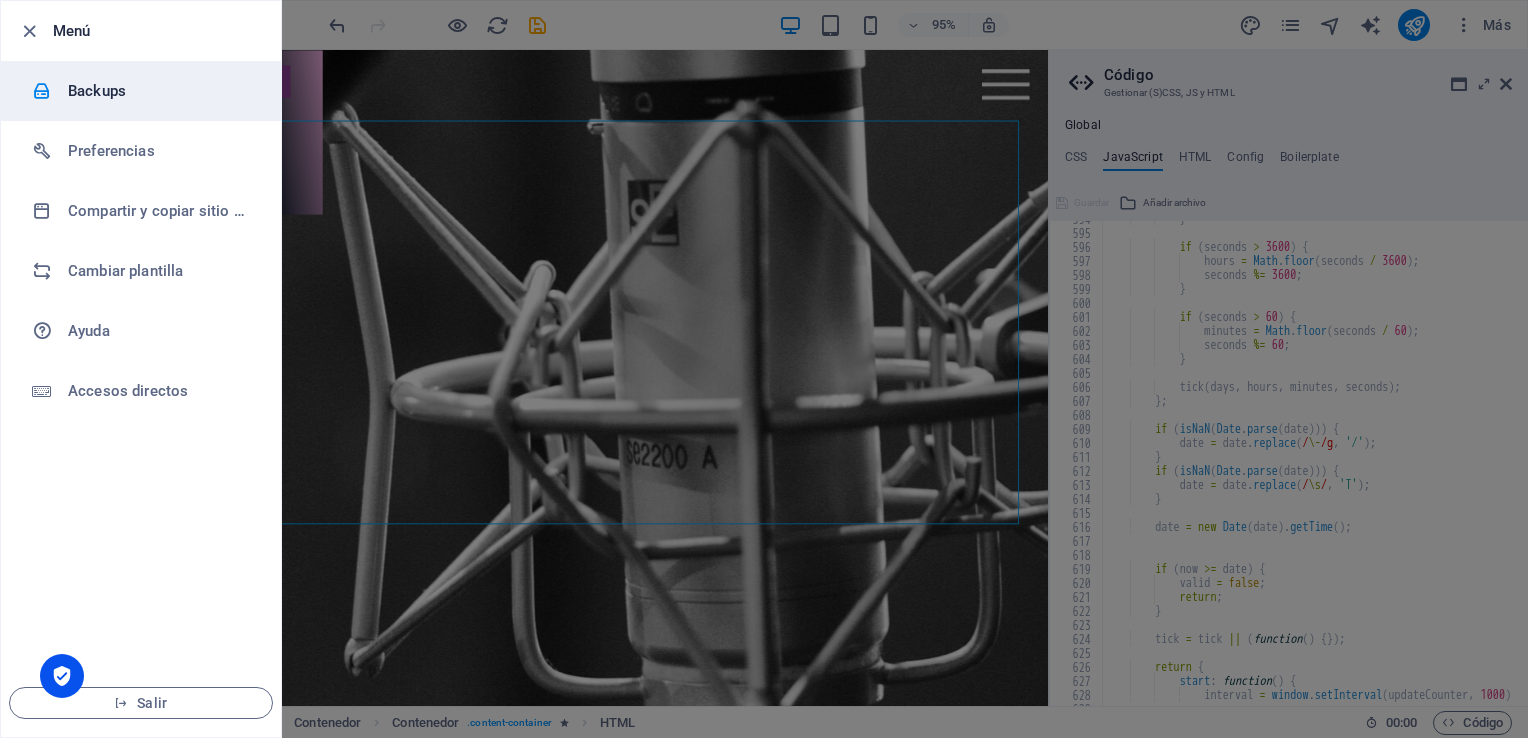 click on "Backups" at bounding box center (160, 91) 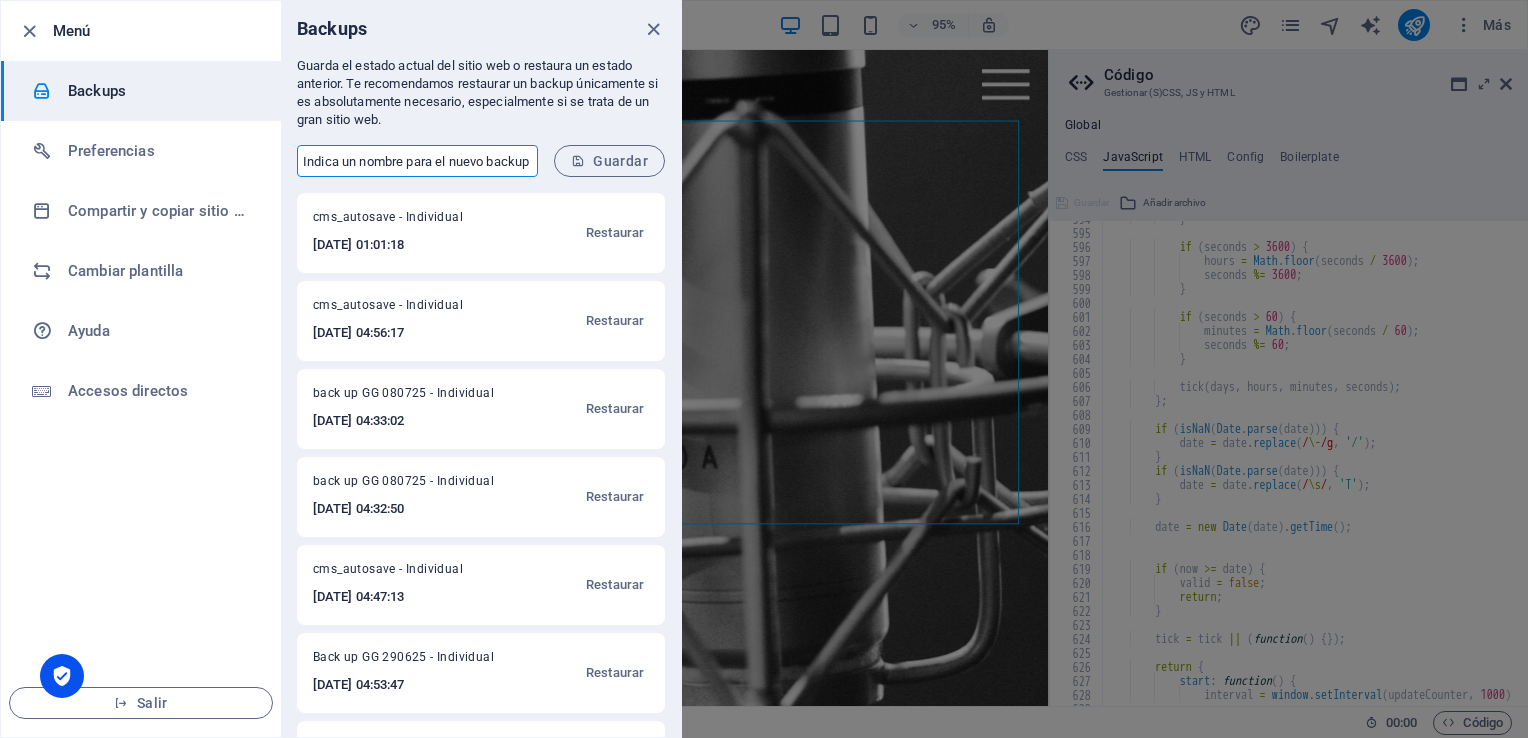 click at bounding box center [417, 161] 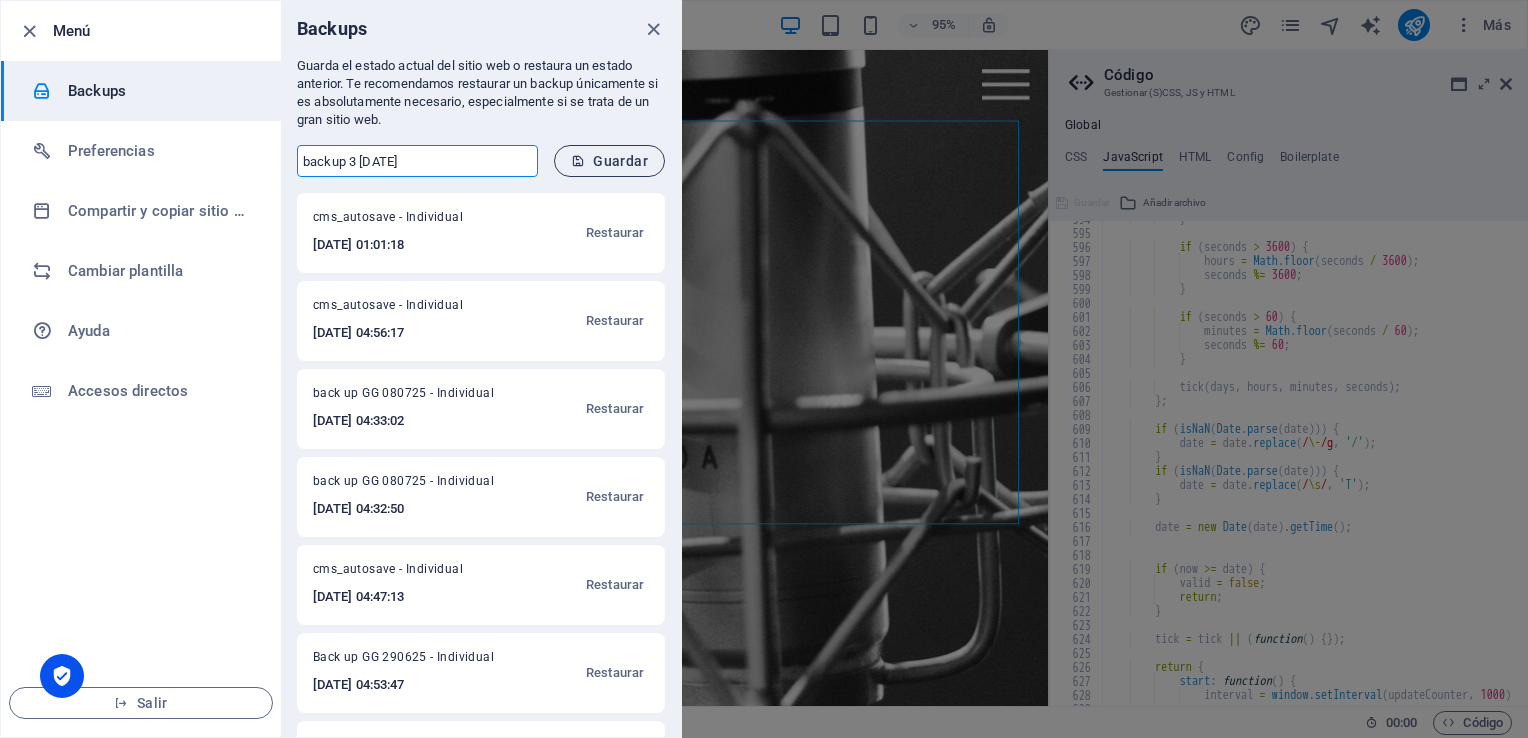 type on "backup 3 [DATE]" 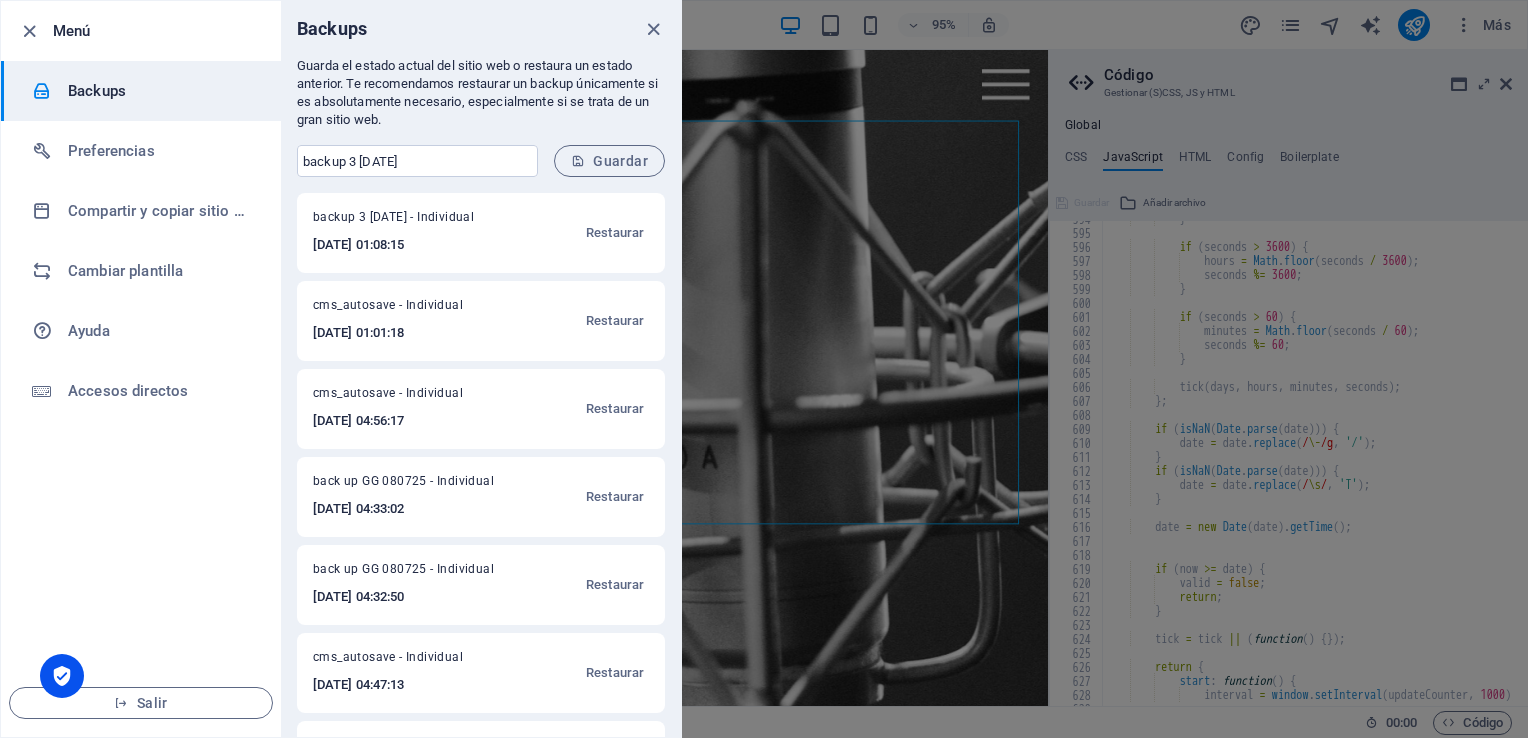click at bounding box center (653, 29) 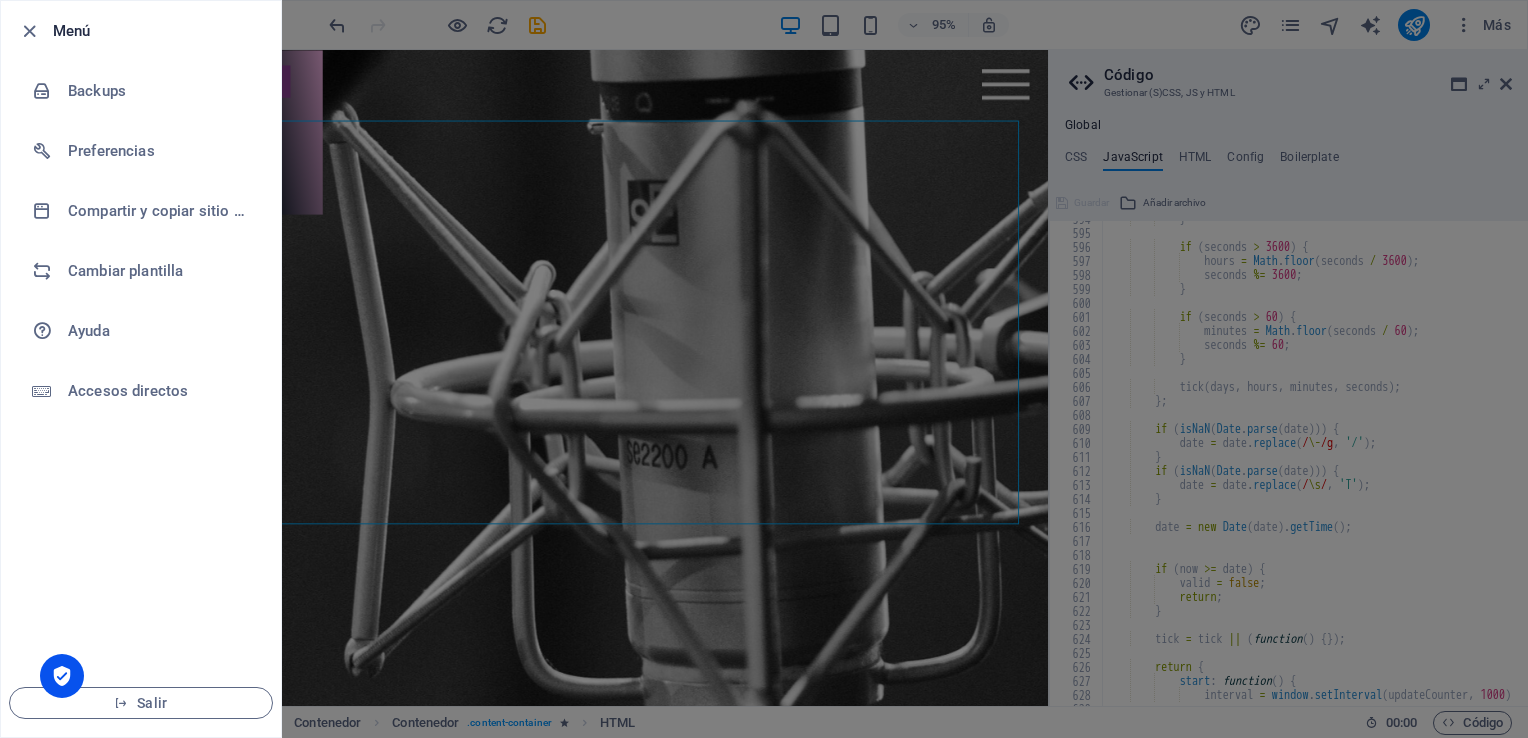 click at bounding box center [764, 369] 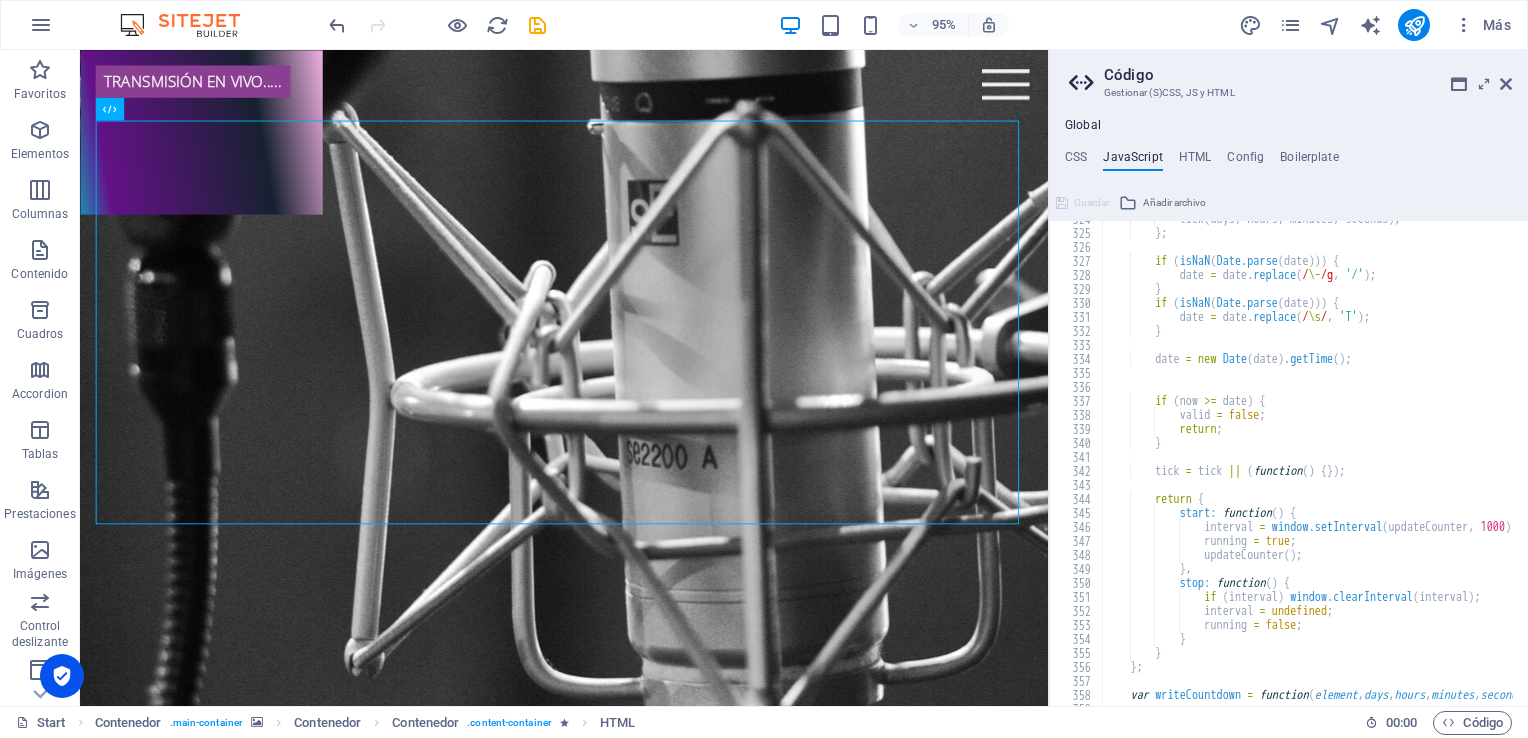scroll, scrollTop: 4351, scrollLeft: 0, axis: vertical 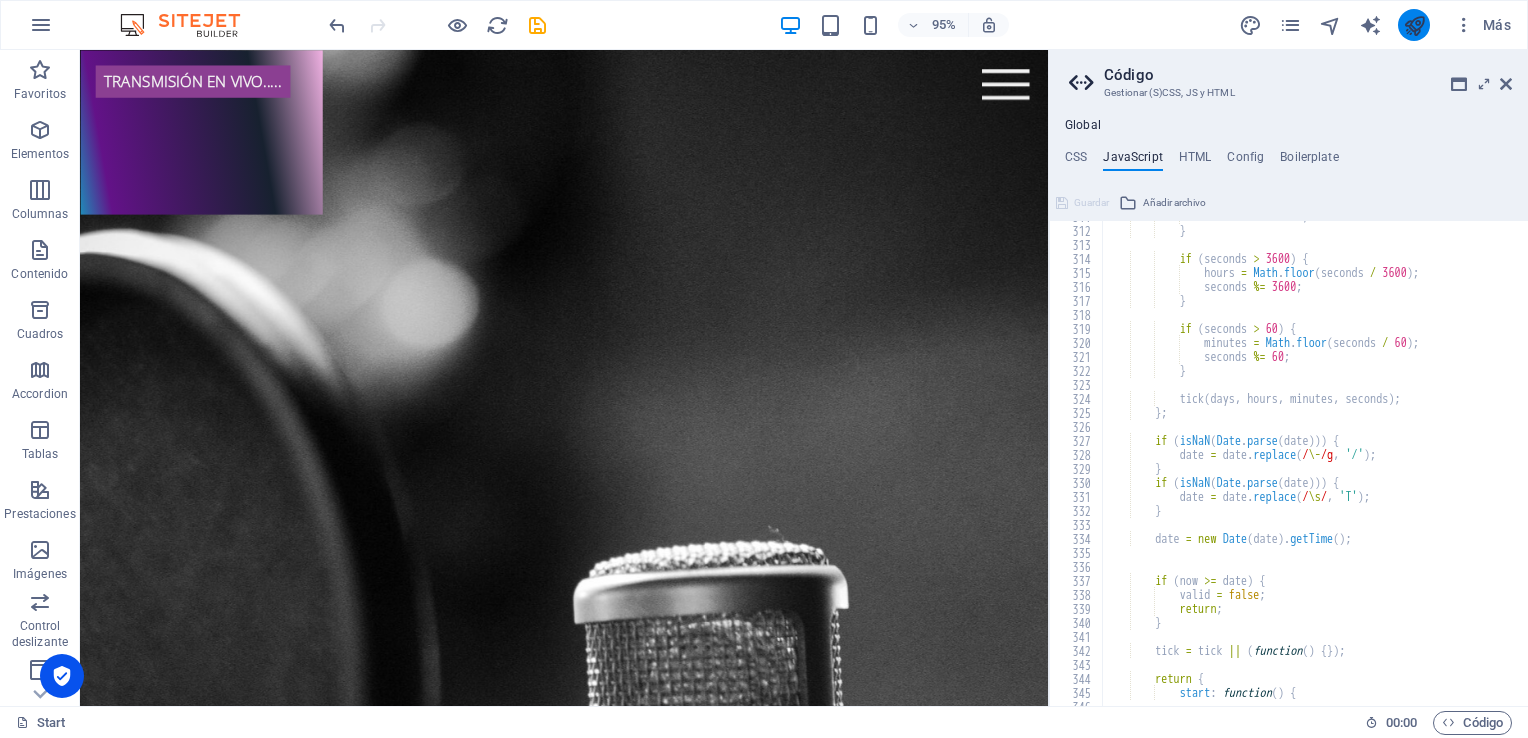 click at bounding box center (1414, 25) 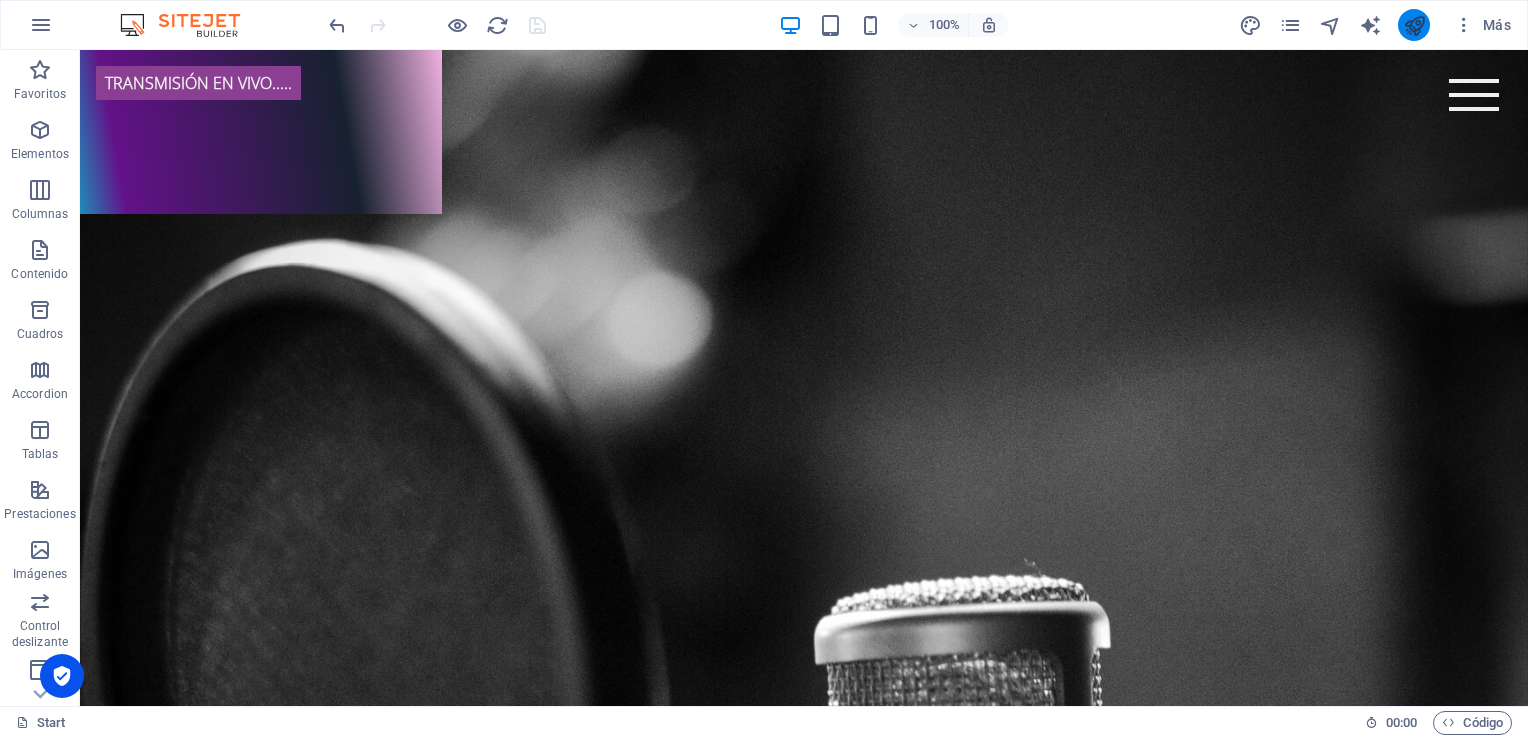 click at bounding box center (1414, 25) 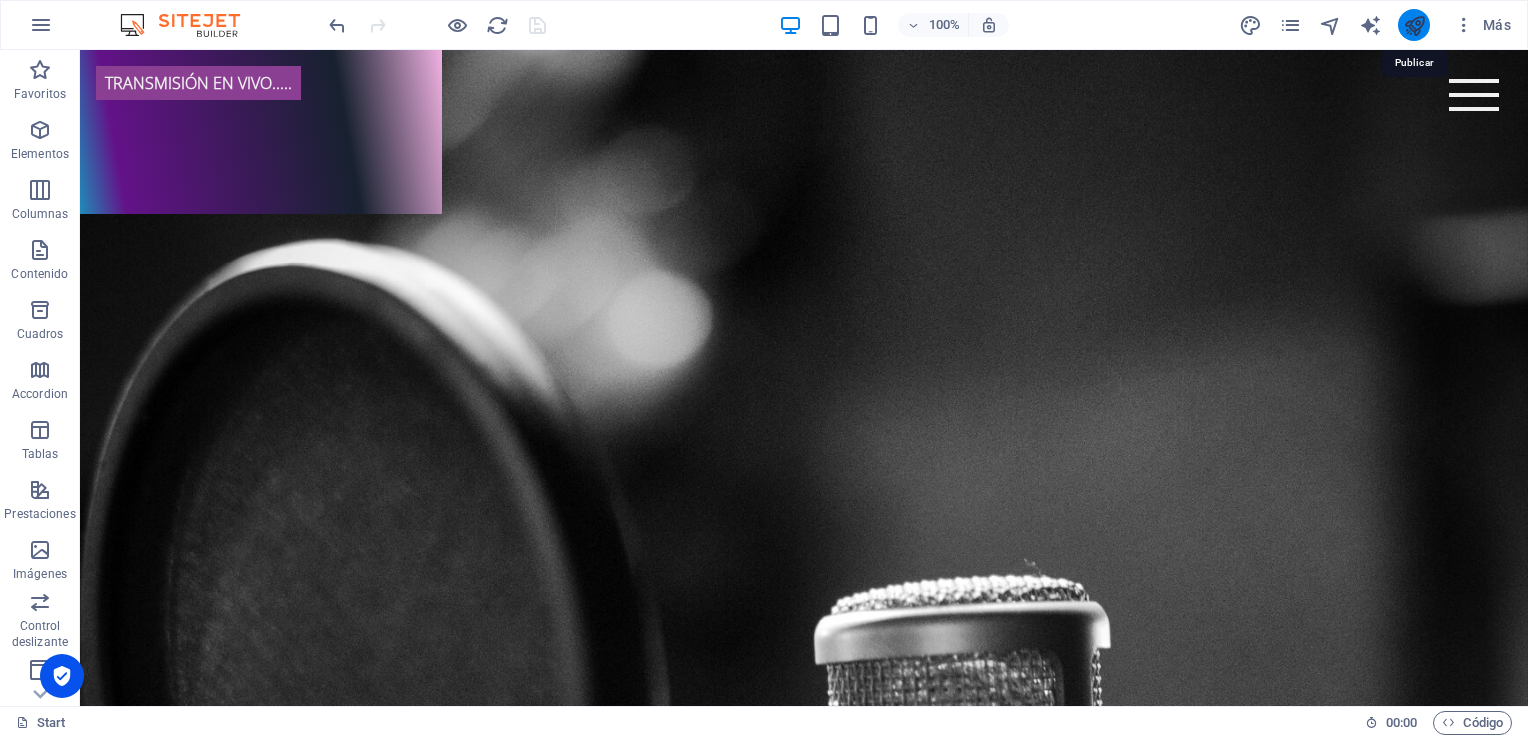 click at bounding box center (1414, 25) 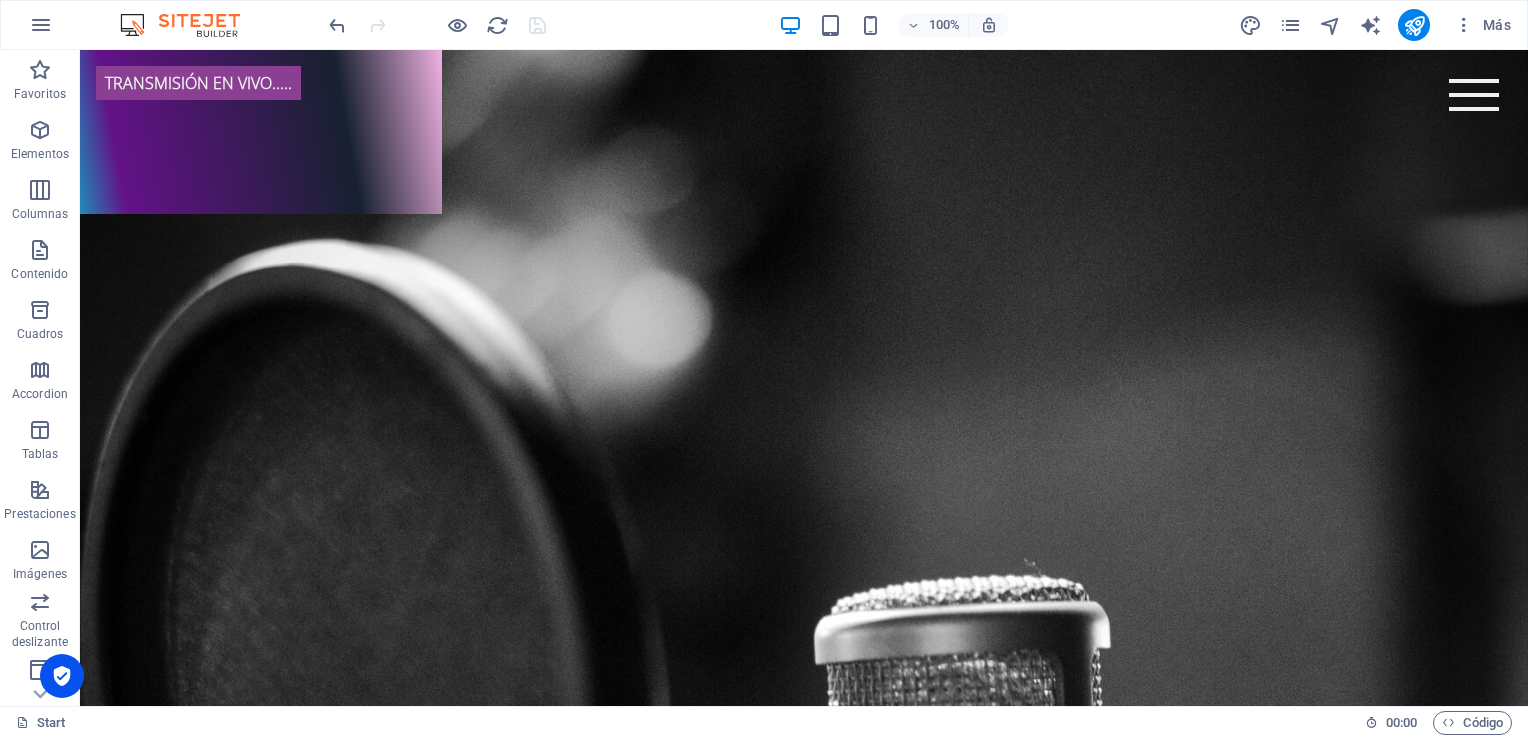 click on "Más" at bounding box center (1378, 25) 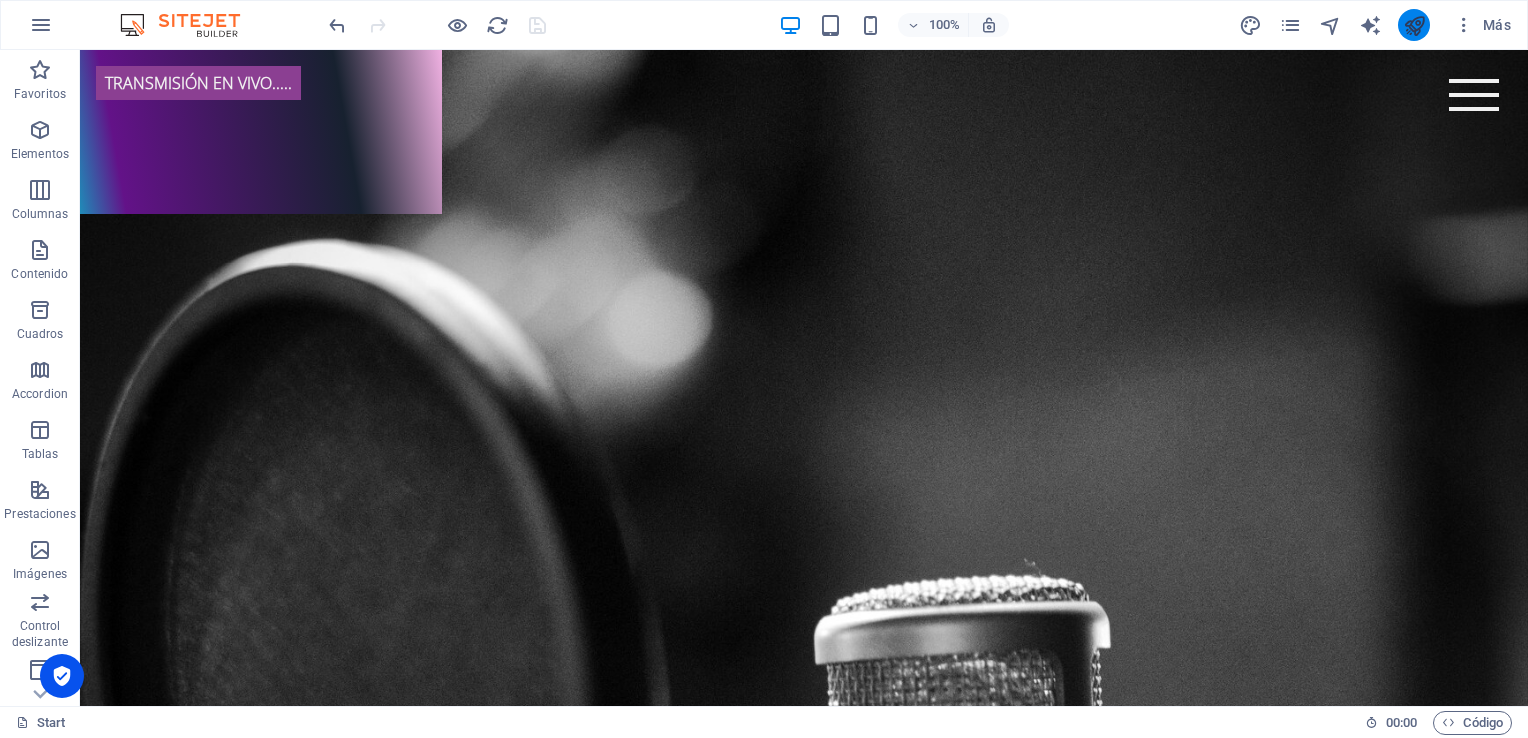 click at bounding box center [1414, 25] 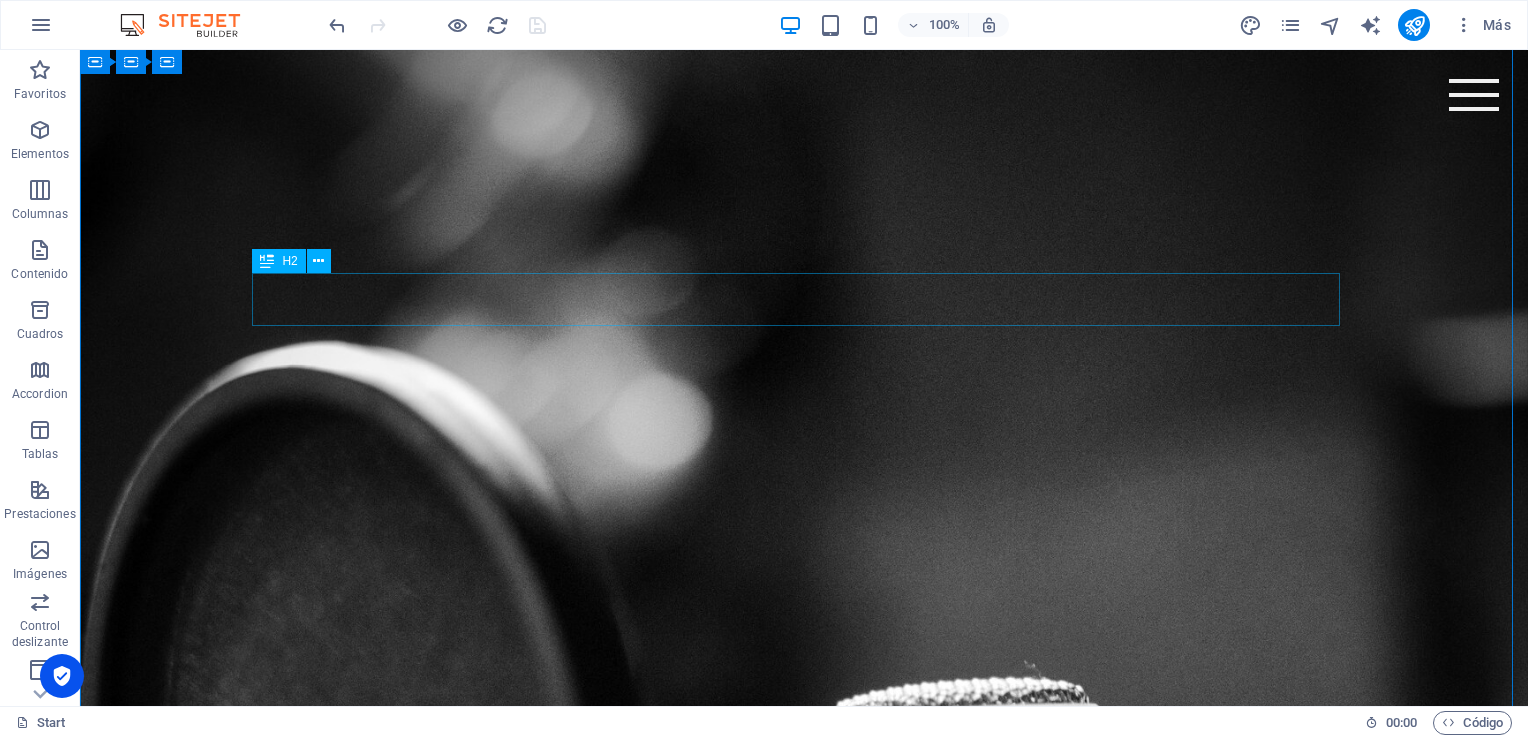 scroll, scrollTop: 0, scrollLeft: 0, axis: both 